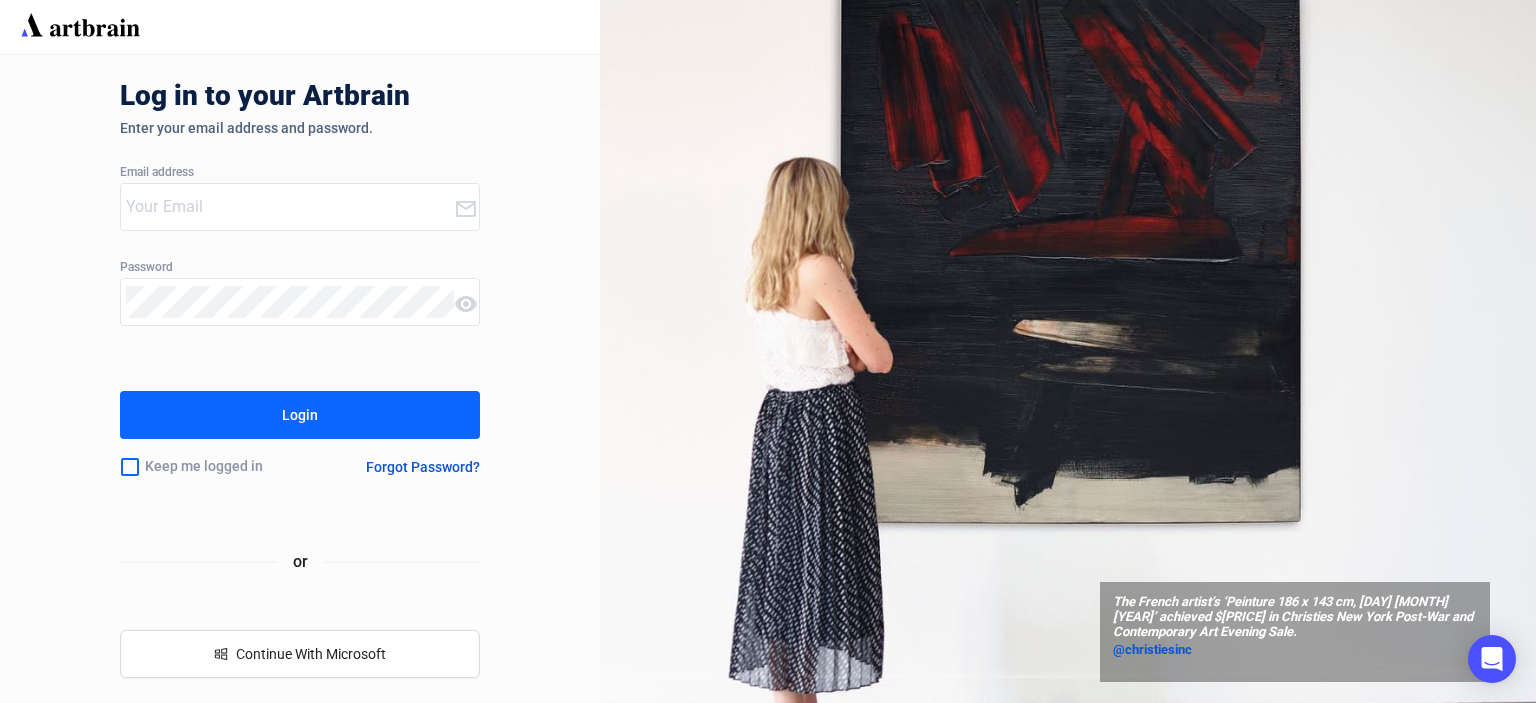 scroll, scrollTop: 0, scrollLeft: 0, axis: both 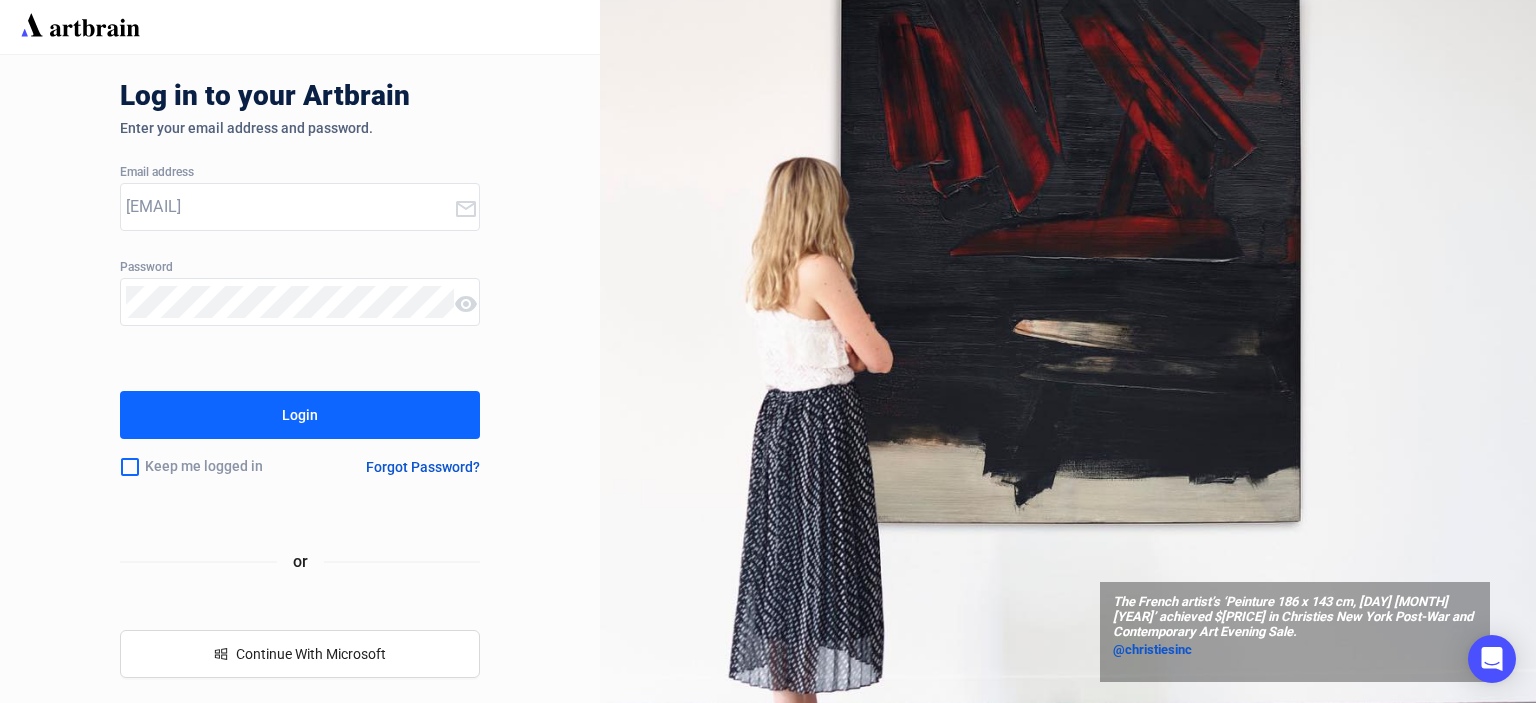 click on "Login" at bounding box center (300, 415) 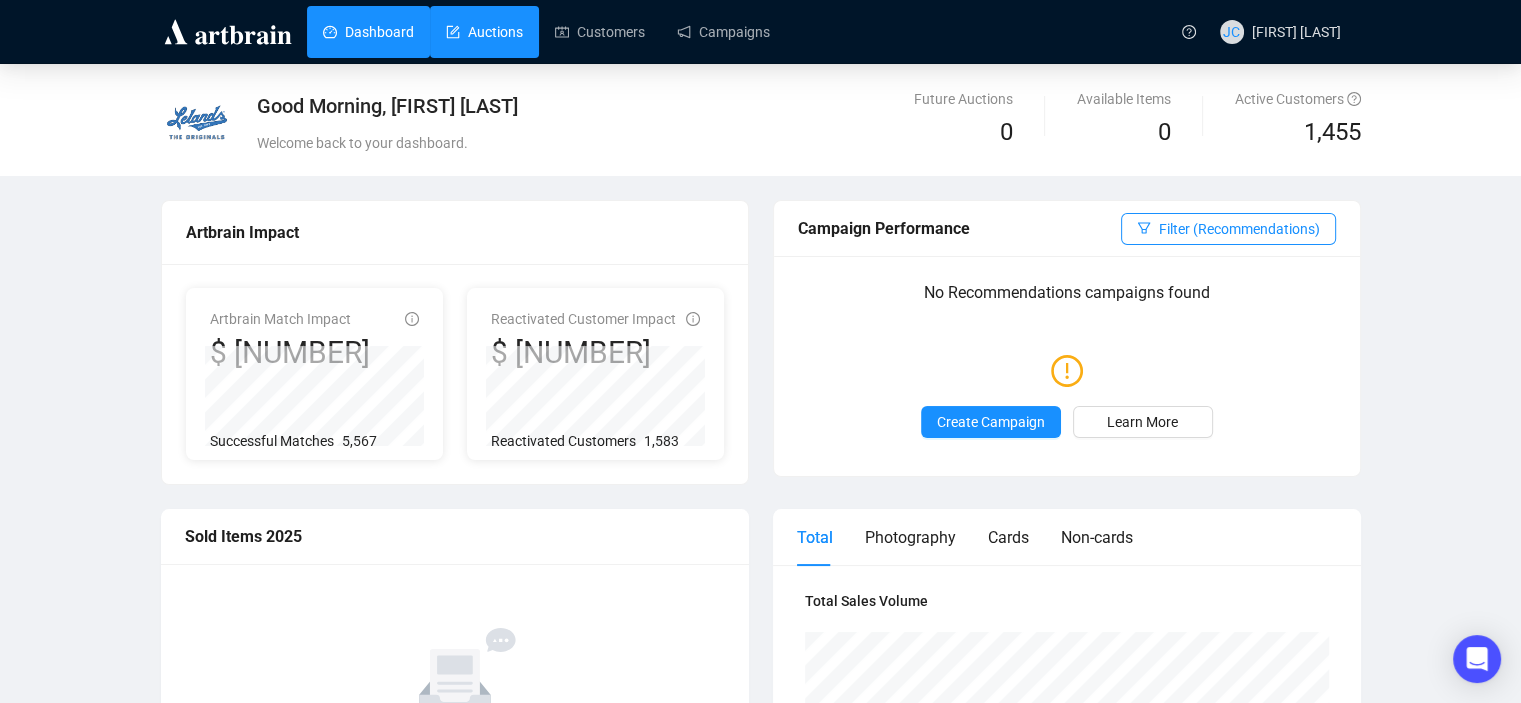 click on "Auctions" at bounding box center (484, 32) 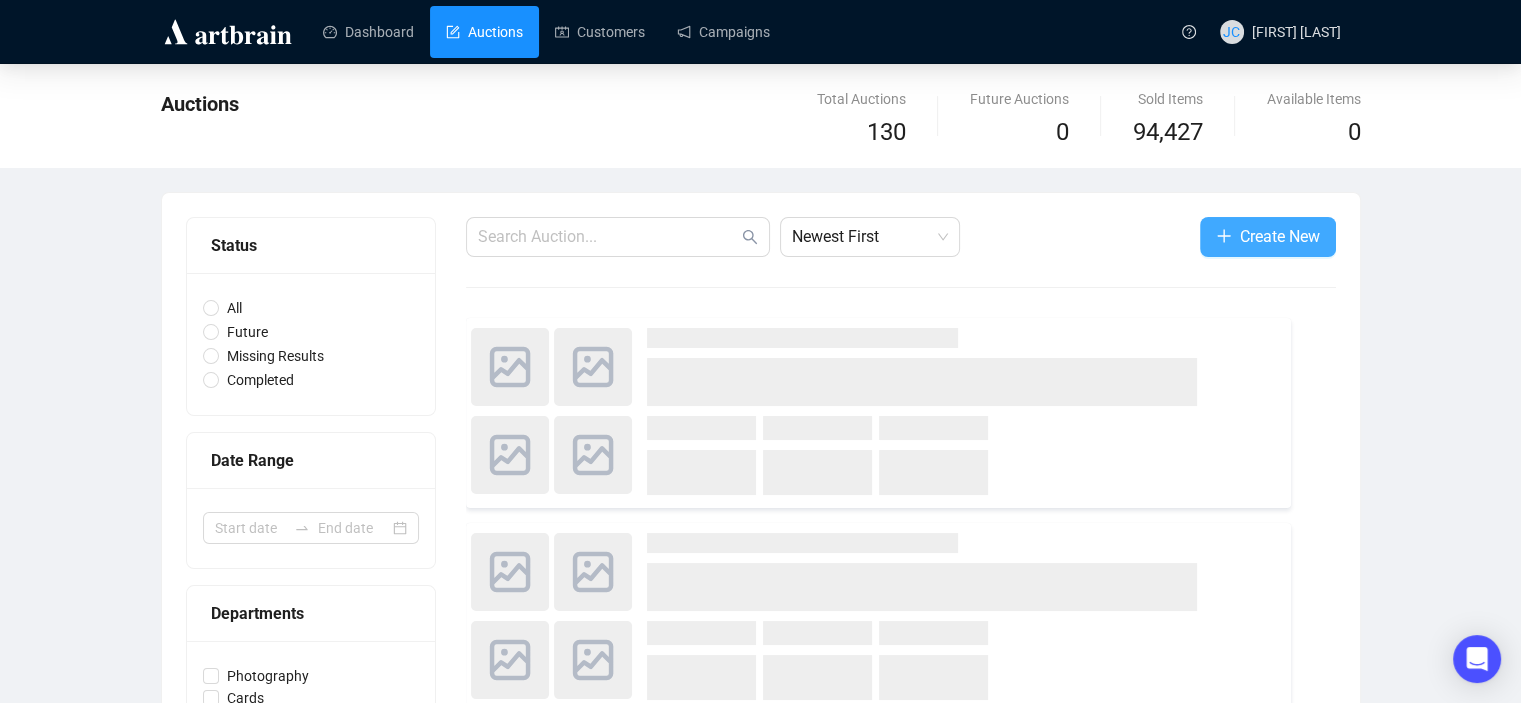 click on "Create New" at bounding box center (1280, 236) 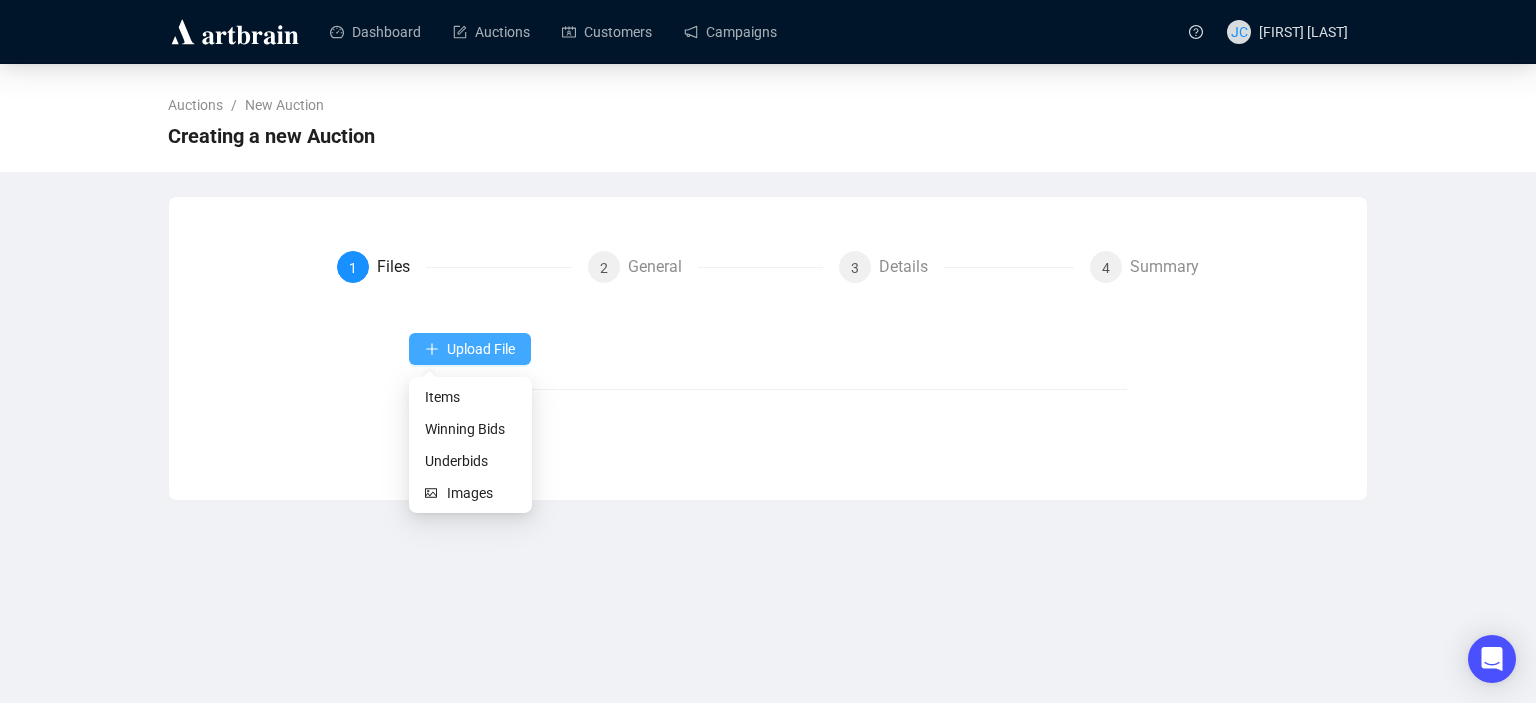 click on "Upload File" at bounding box center (481, 349) 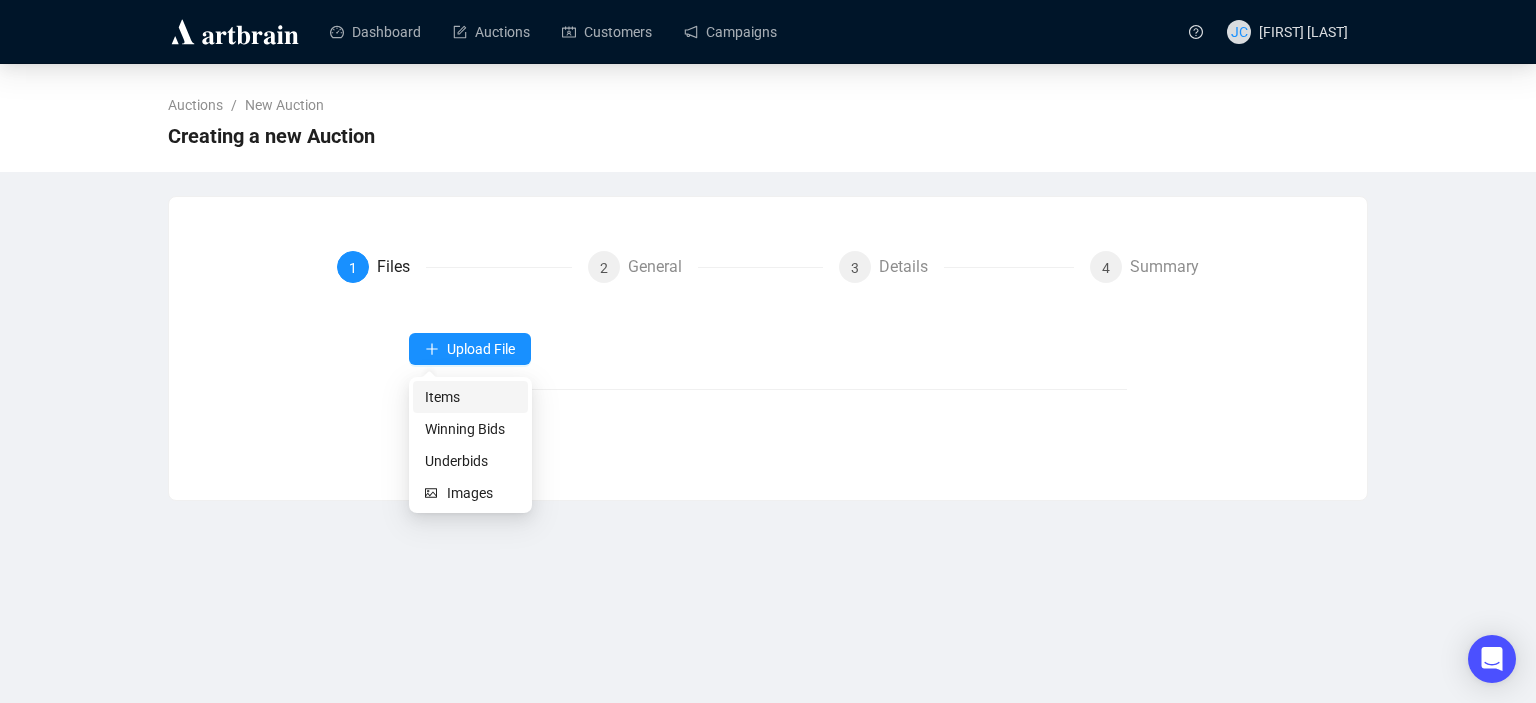 click on "Items" at bounding box center (470, 397) 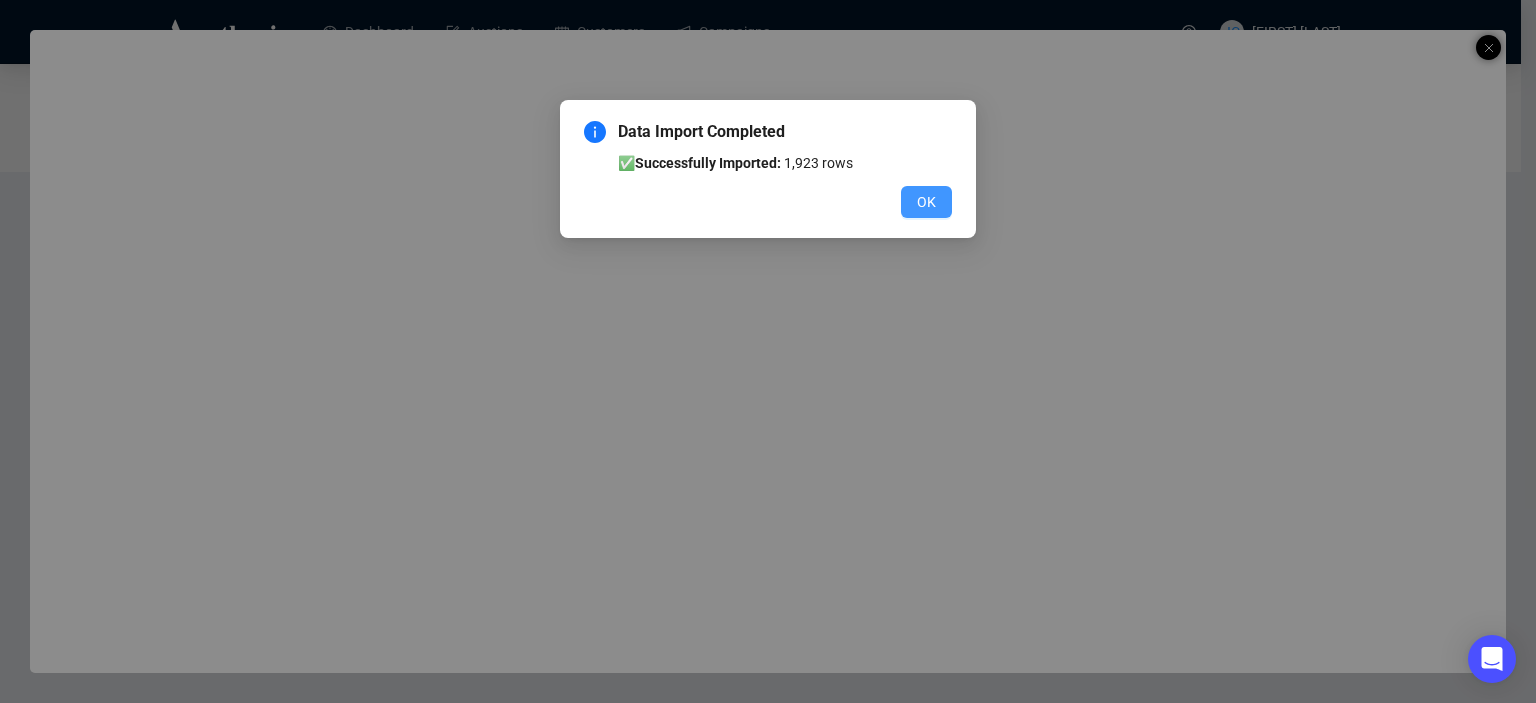 click on "OK" at bounding box center (926, 202) 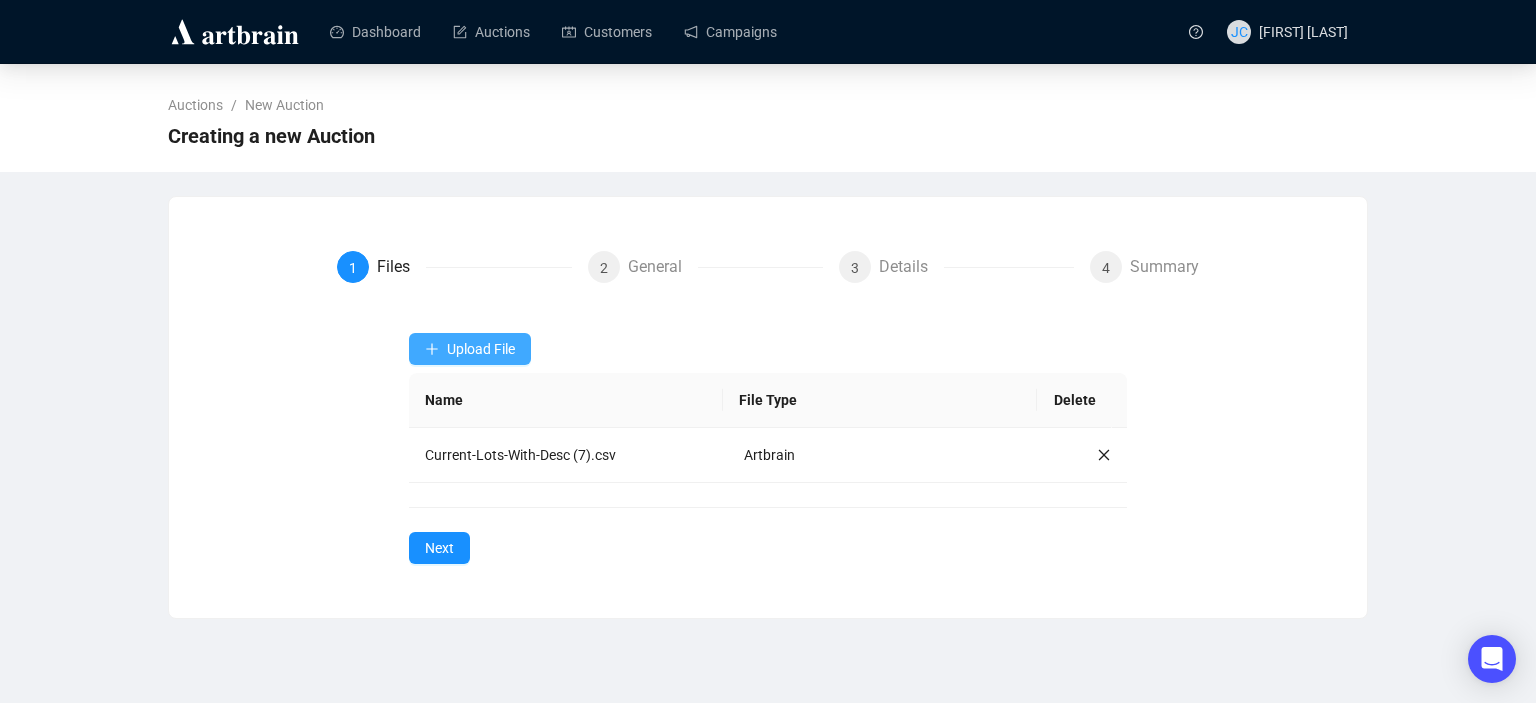 click on "Upload File" at bounding box center (481, 349) 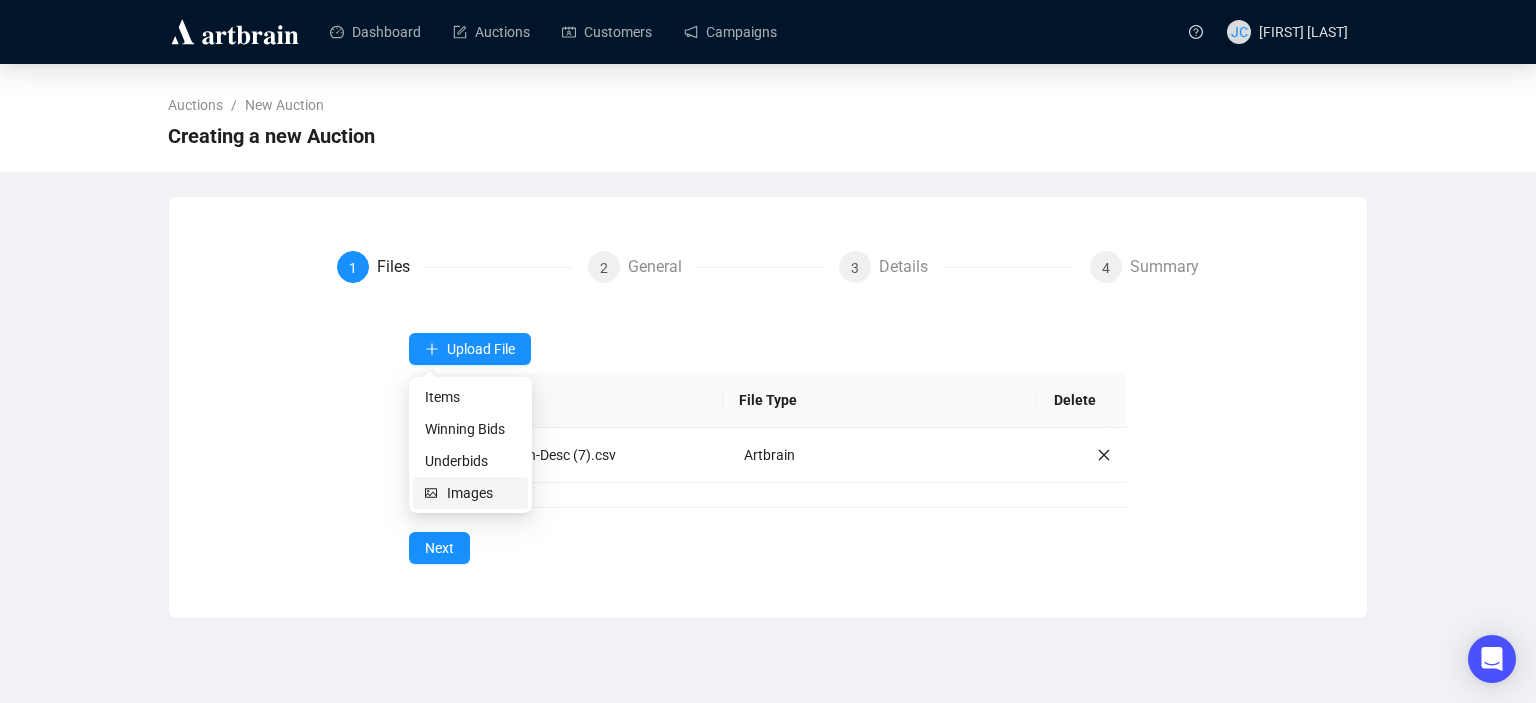 click on "Images" at bounding box center (481, 493) 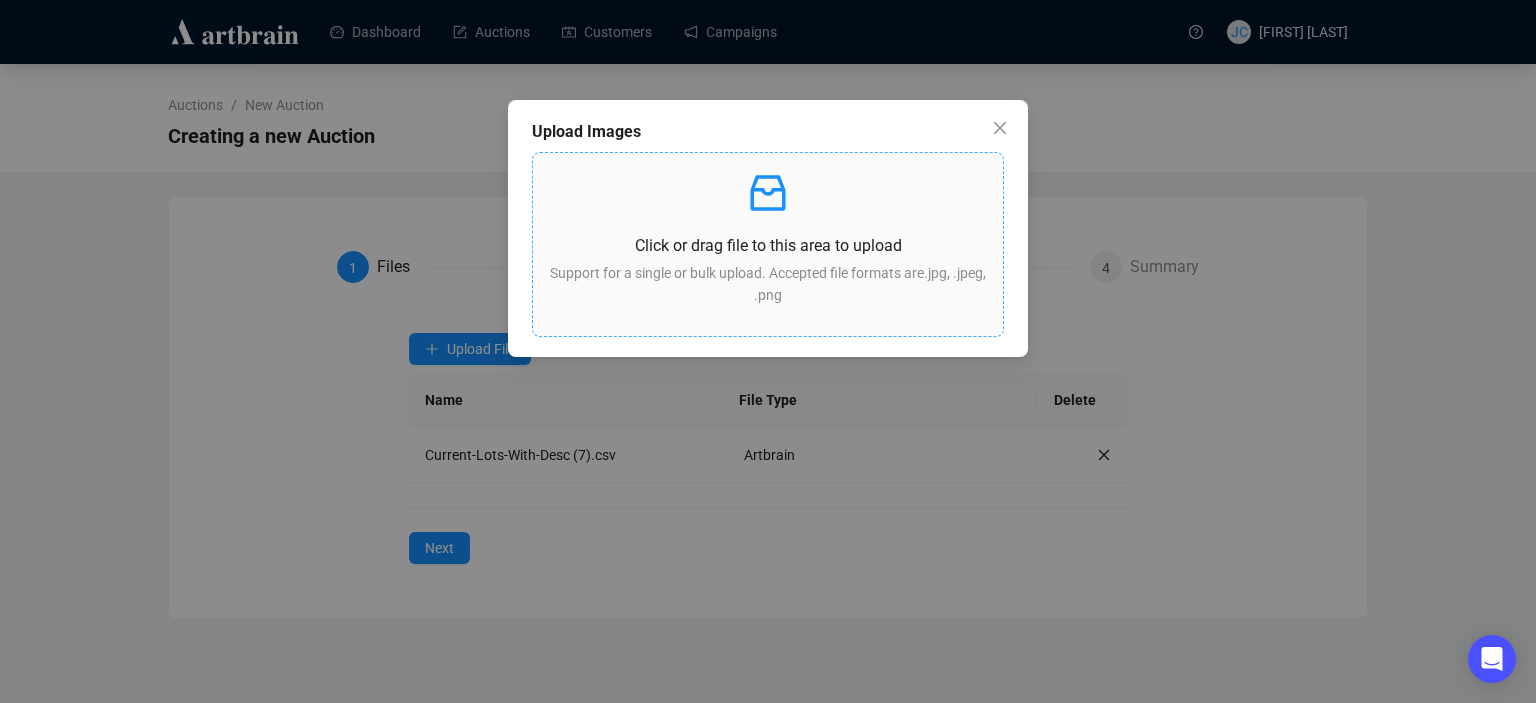 click on "Click or drag file to this area to upload" at bounding box center [768, 245] 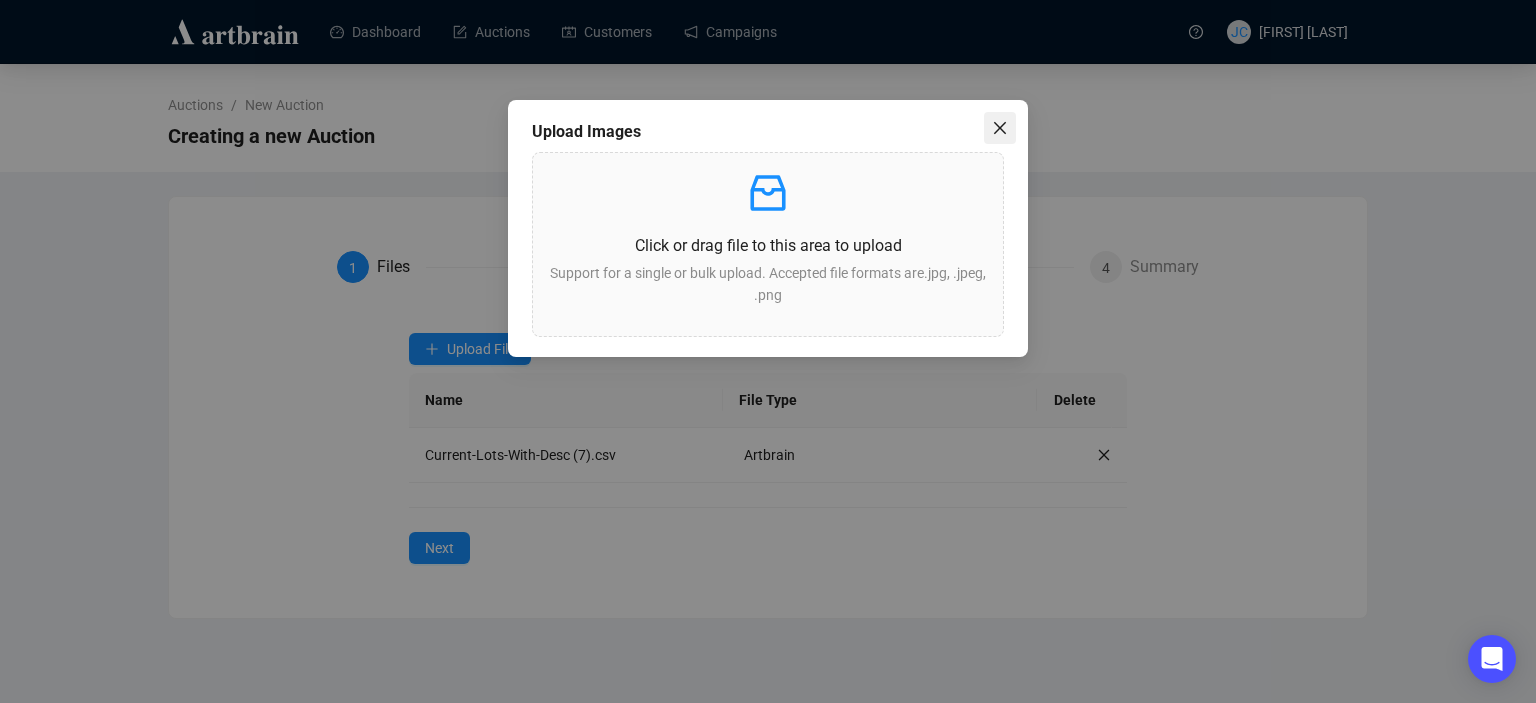 click 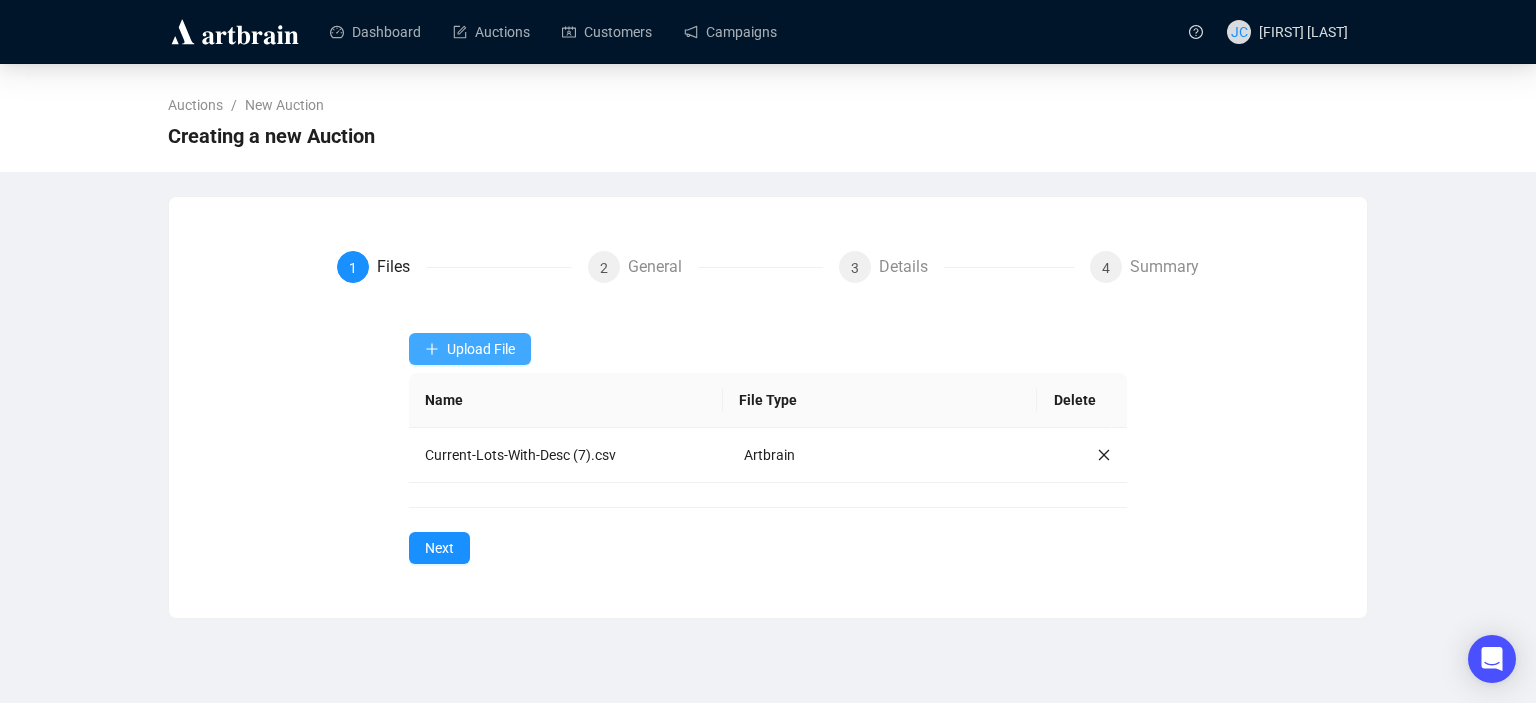 click on "Upload File" at bounding box center (470, 349) 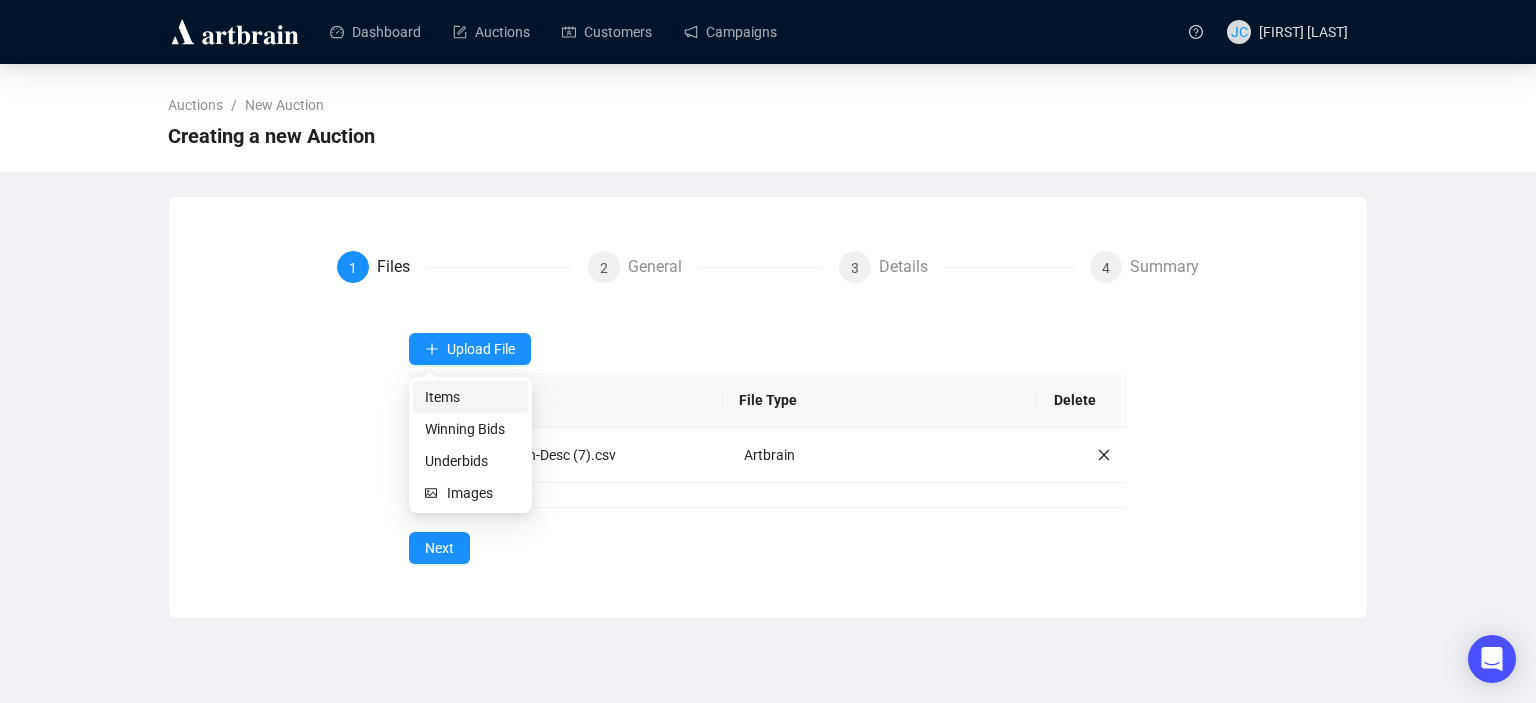 click on "Items" at bounding box center [470, 397] 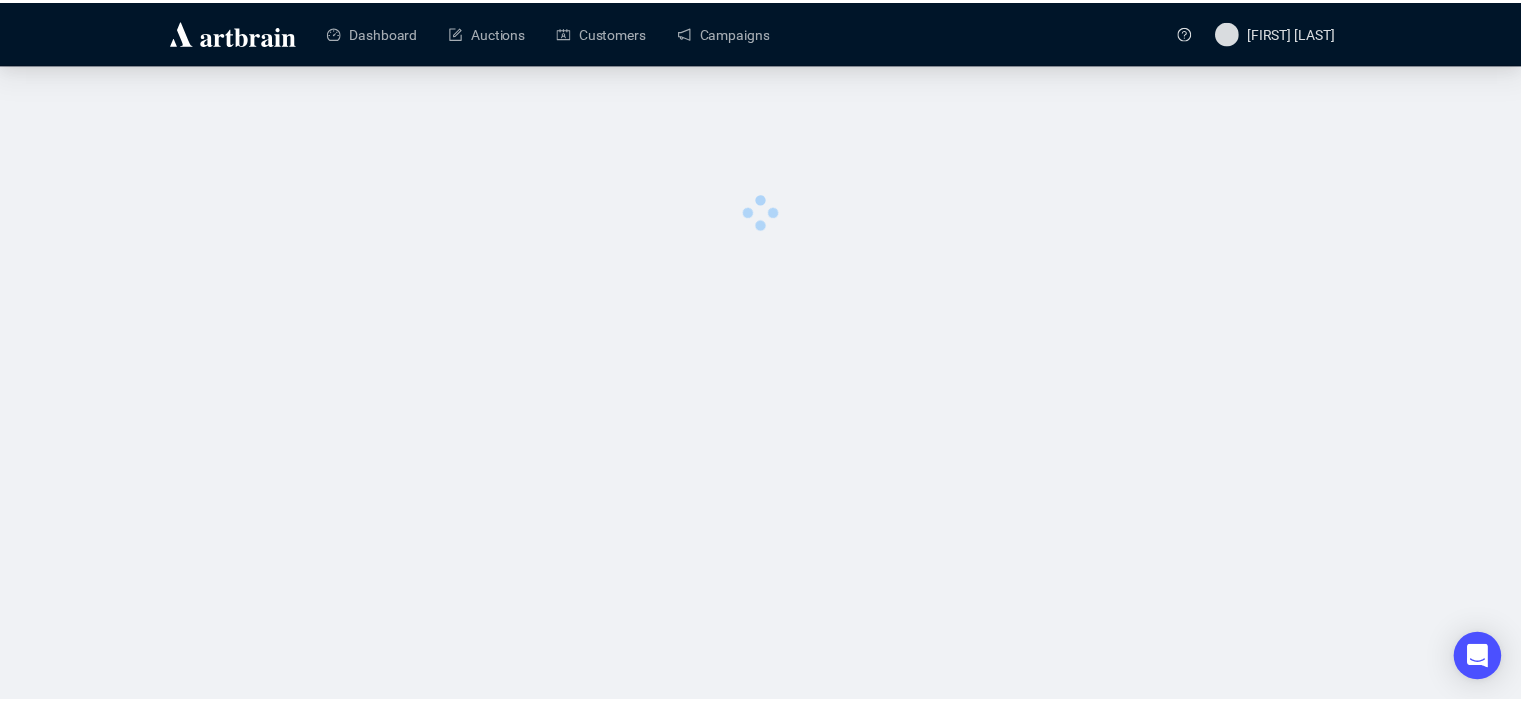 scroll, scrollTop: 0, scrollLeft: 0, axis: both 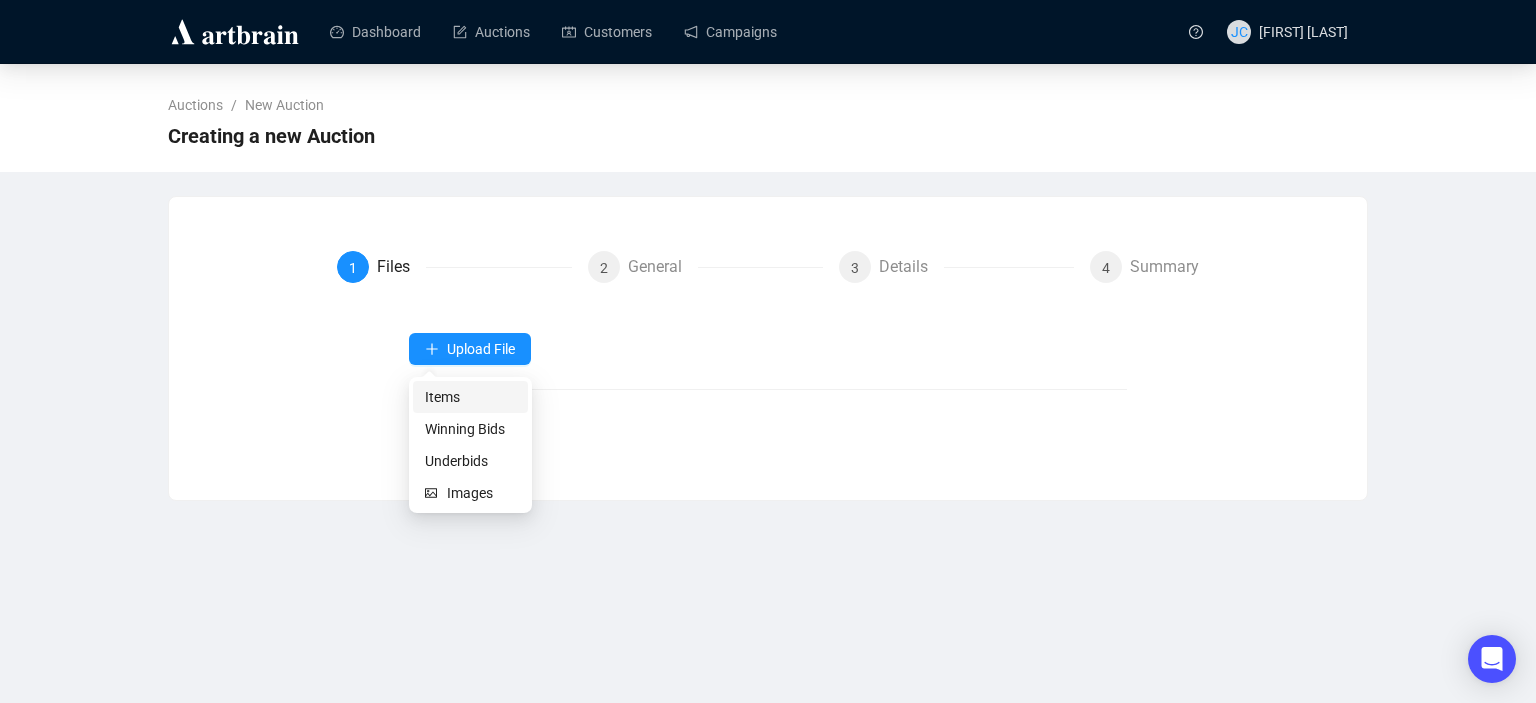 click on "Items" at bounding box center (470, 397) 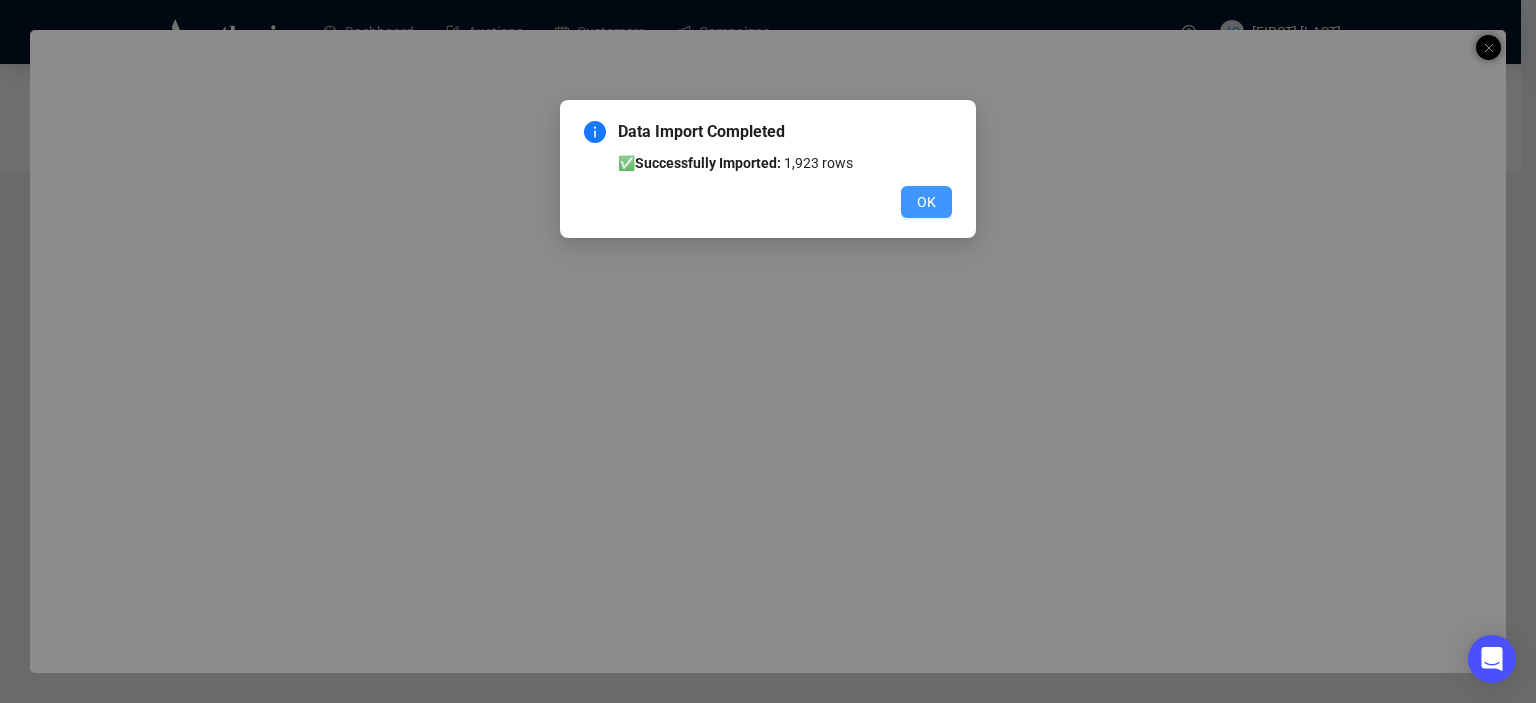 click on "OK" at bounding box center (926, 202) 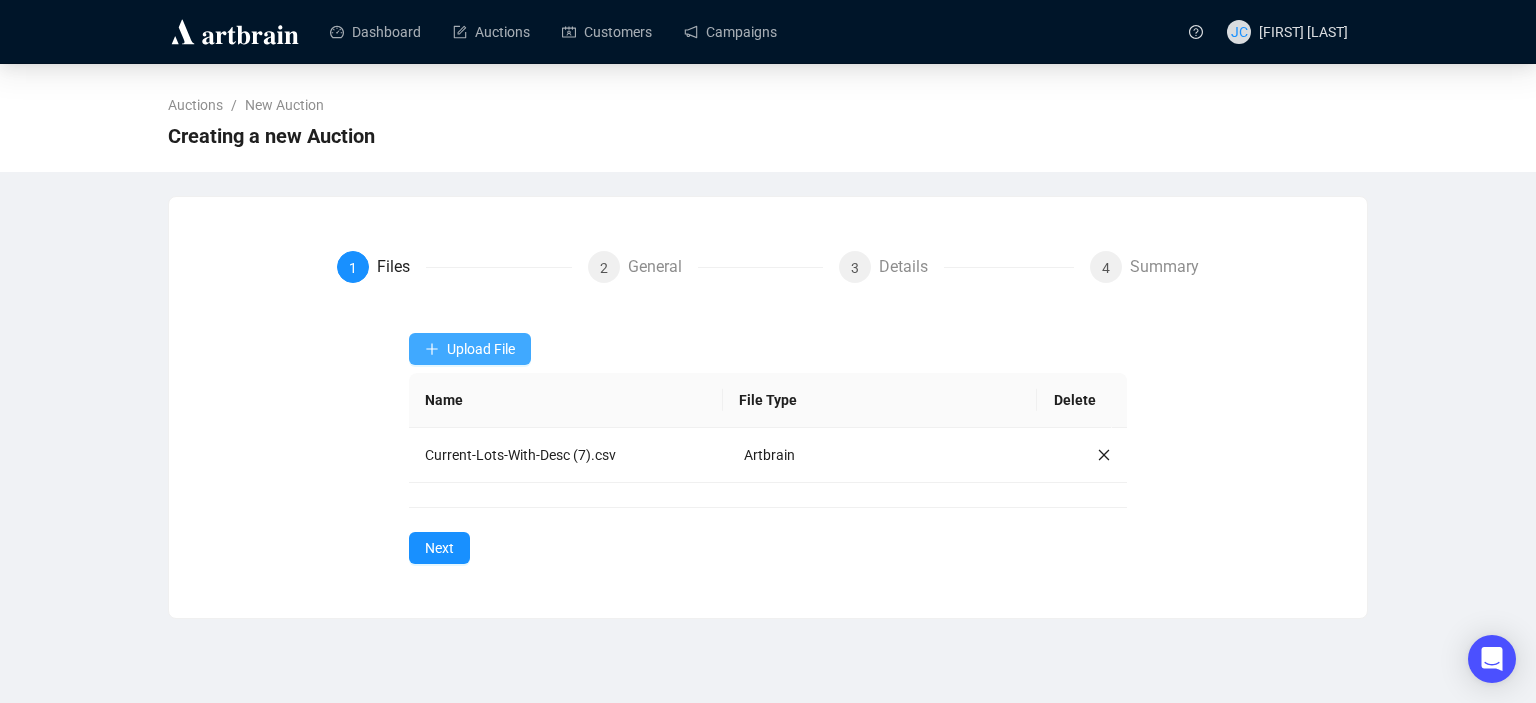 click on "Upload File" at bounding box center (470, 349) 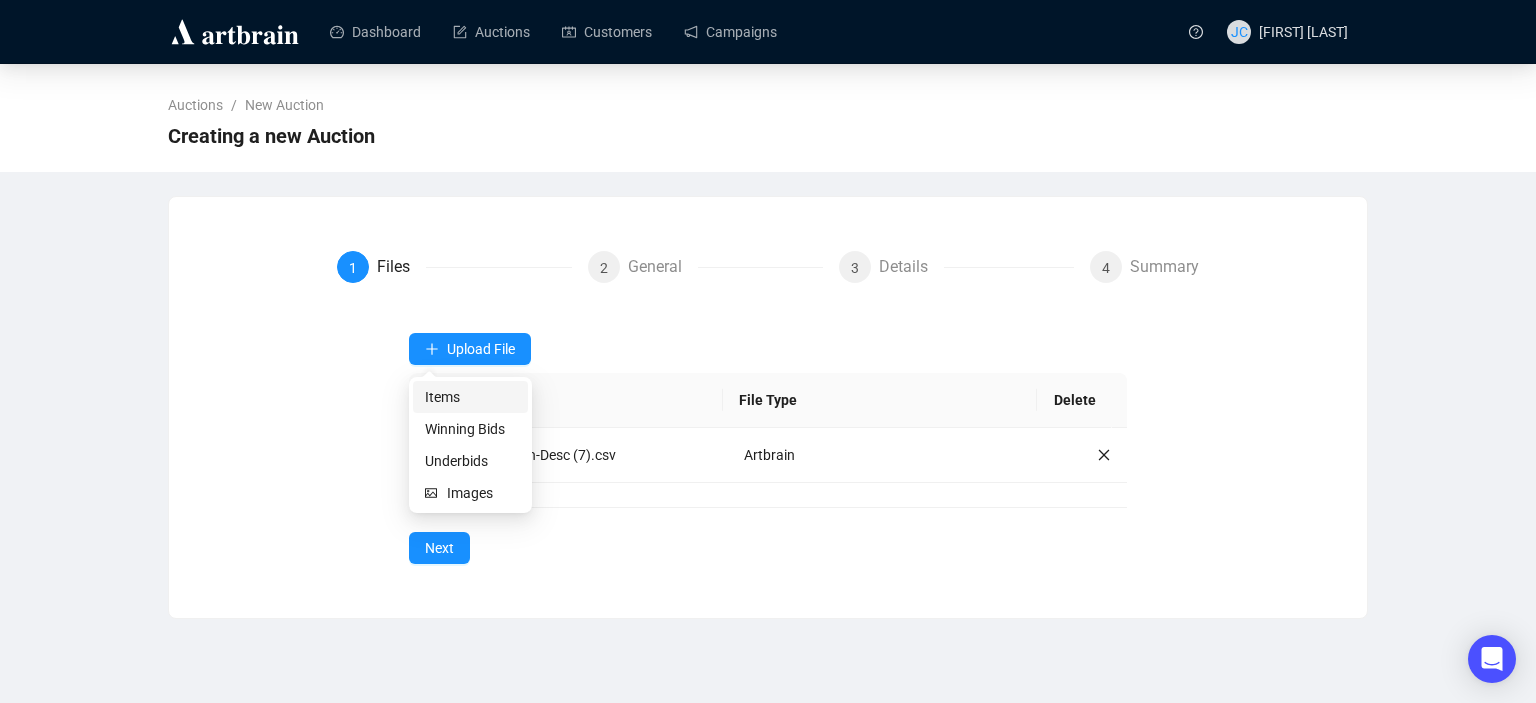click on "Items" at bounding box center [470, 397] 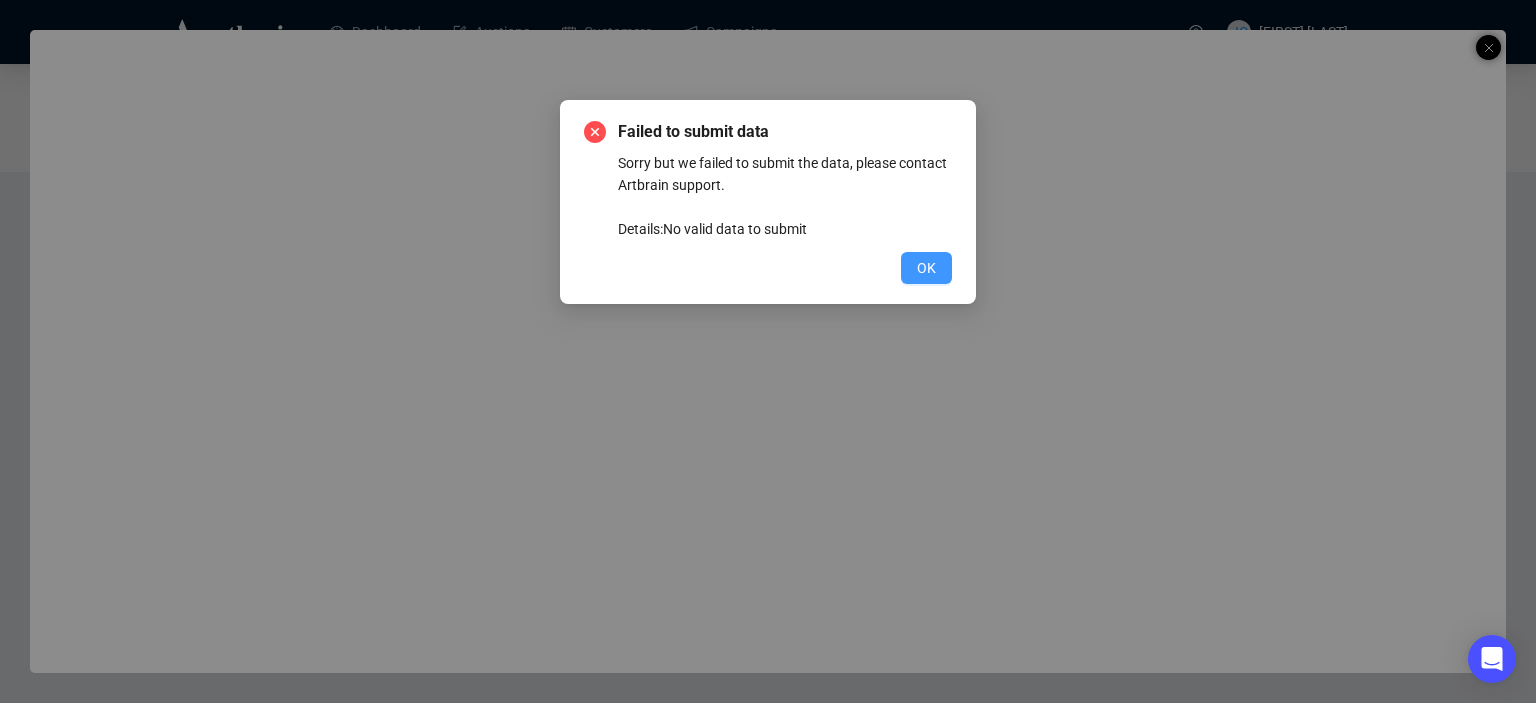 click on "OK" at bounding box center (926, 268) 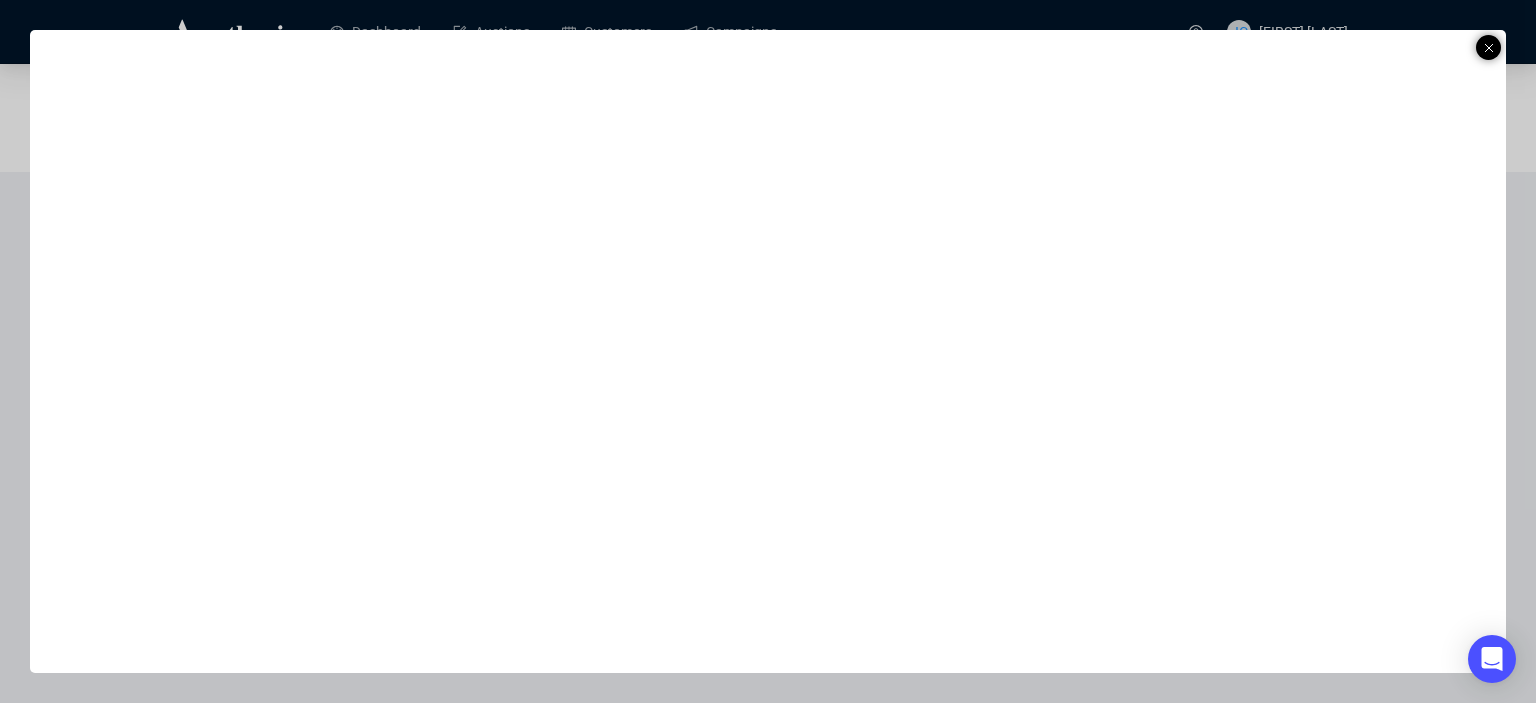 click 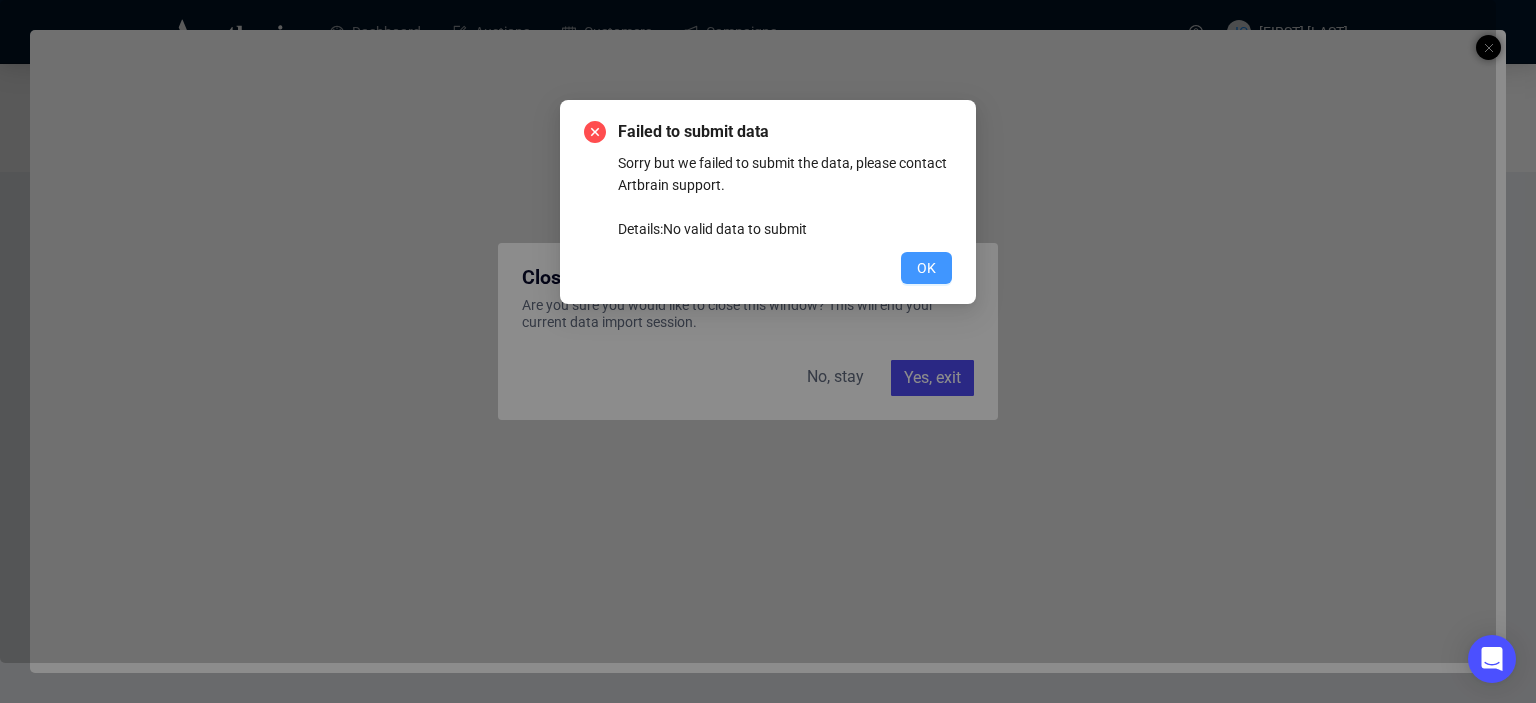 click on "OK" at bounding box center (926, 268) 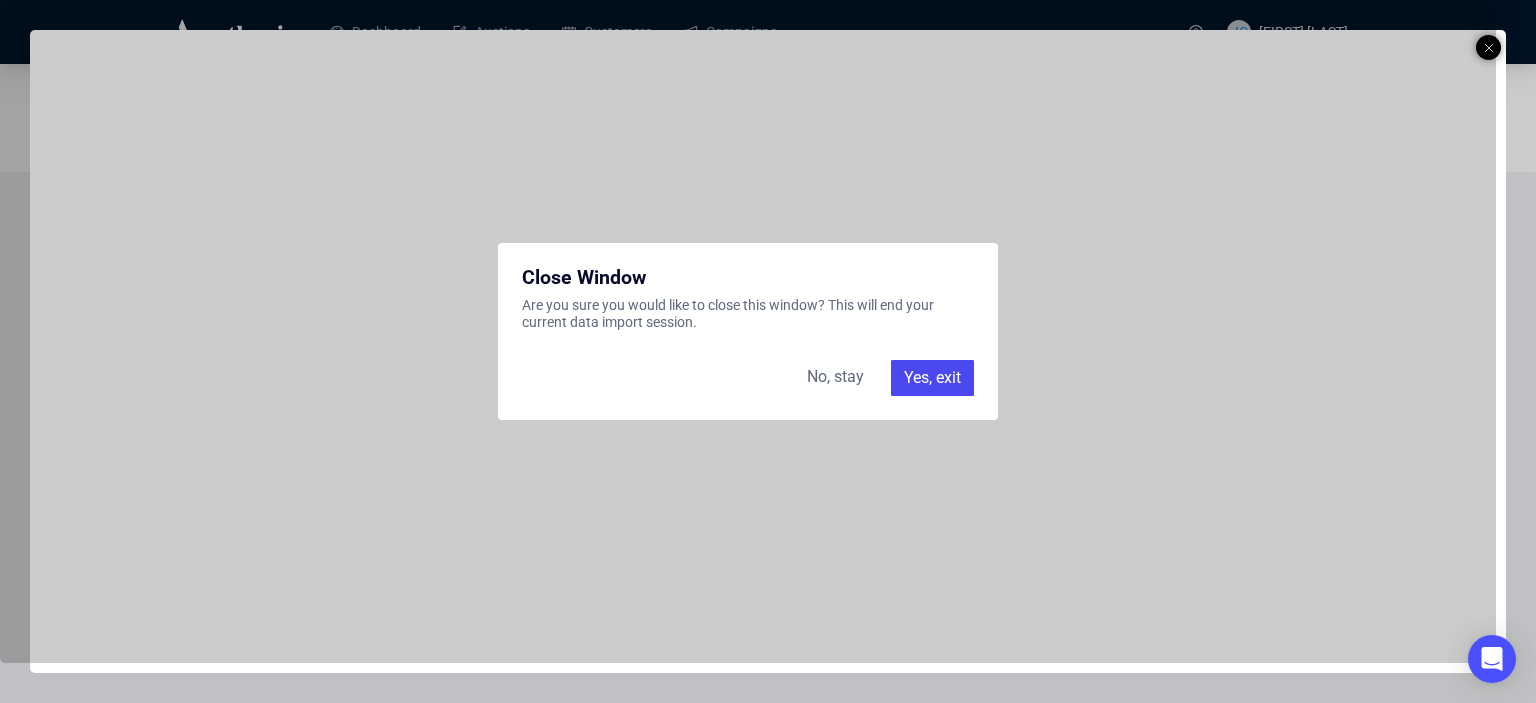 click on "Yes, exit" at bounding box center (932, 378) 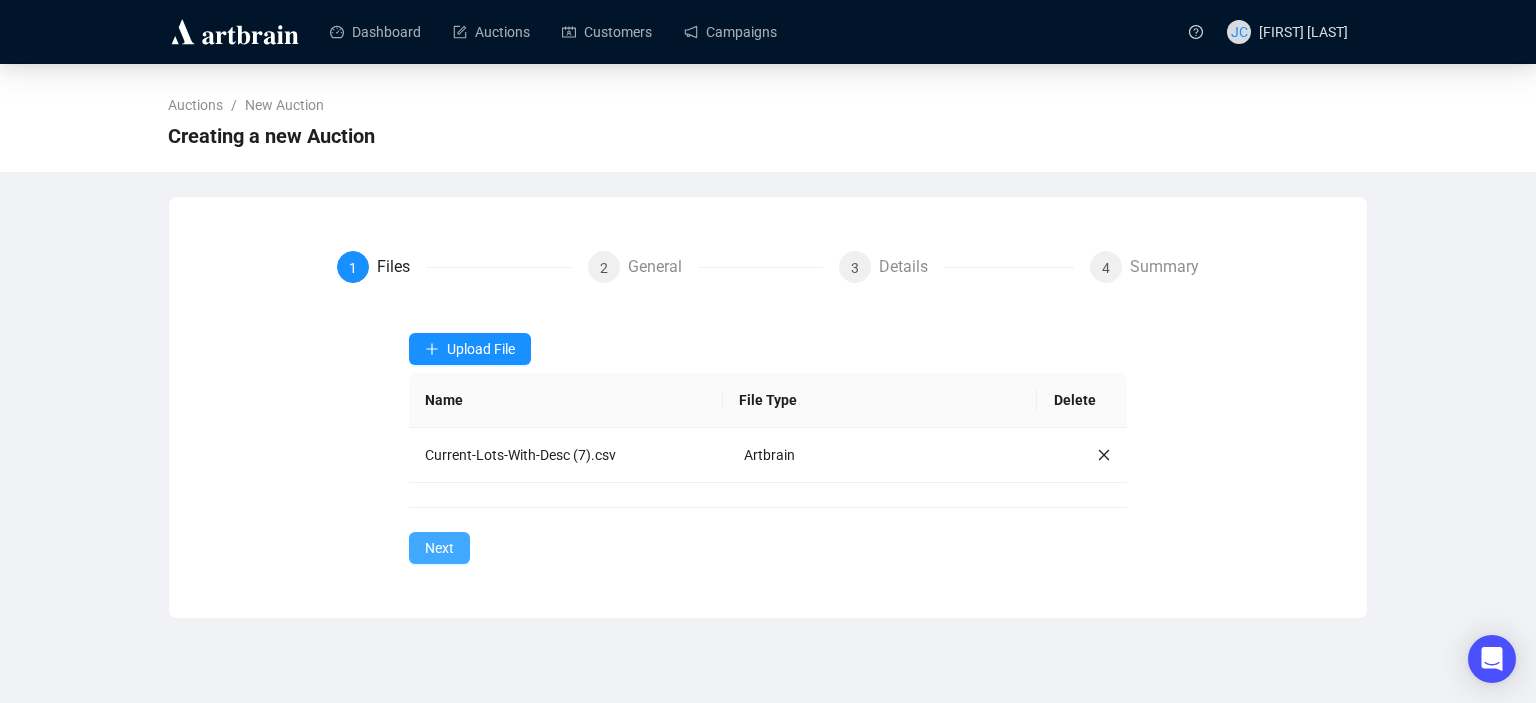 click on "Next" at bounding box center (439, 548) 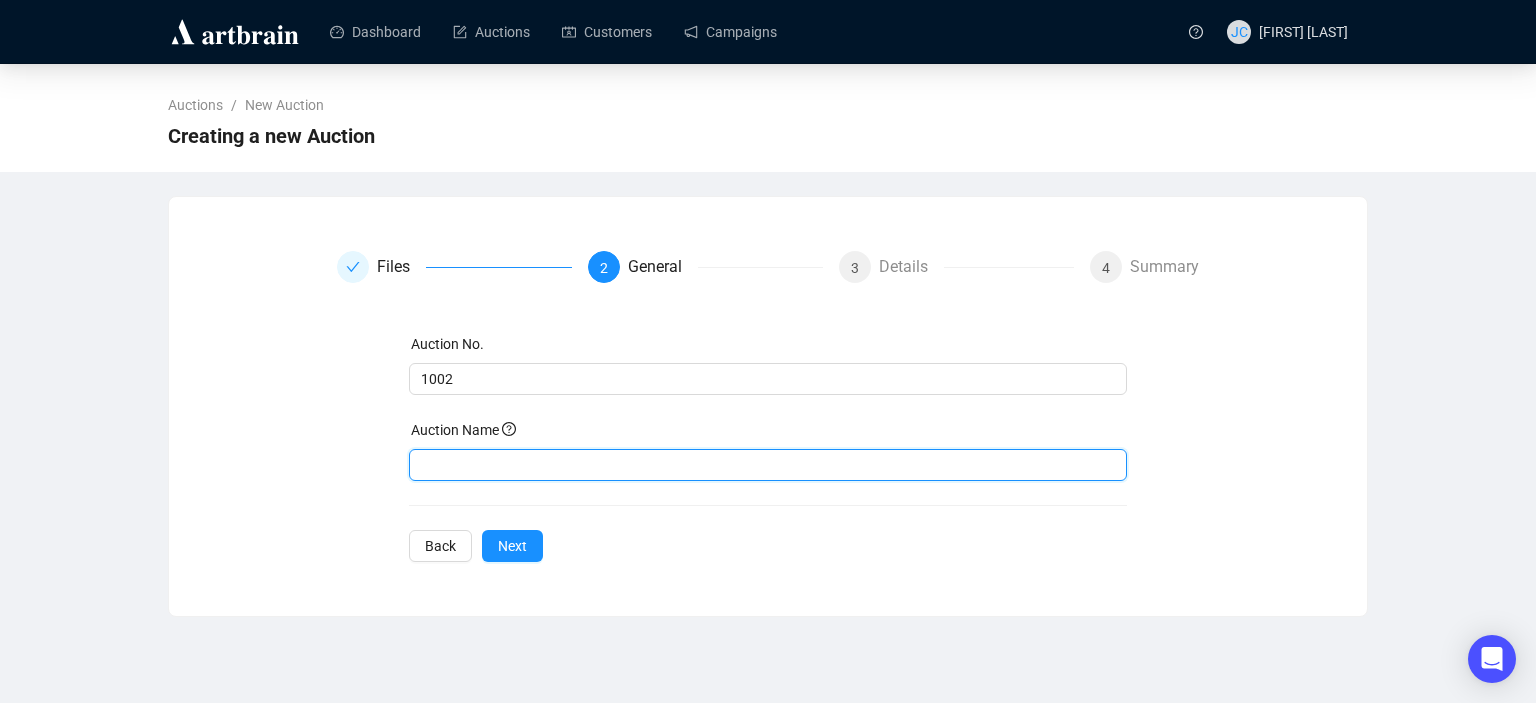 click at bounding box center (768, 465) 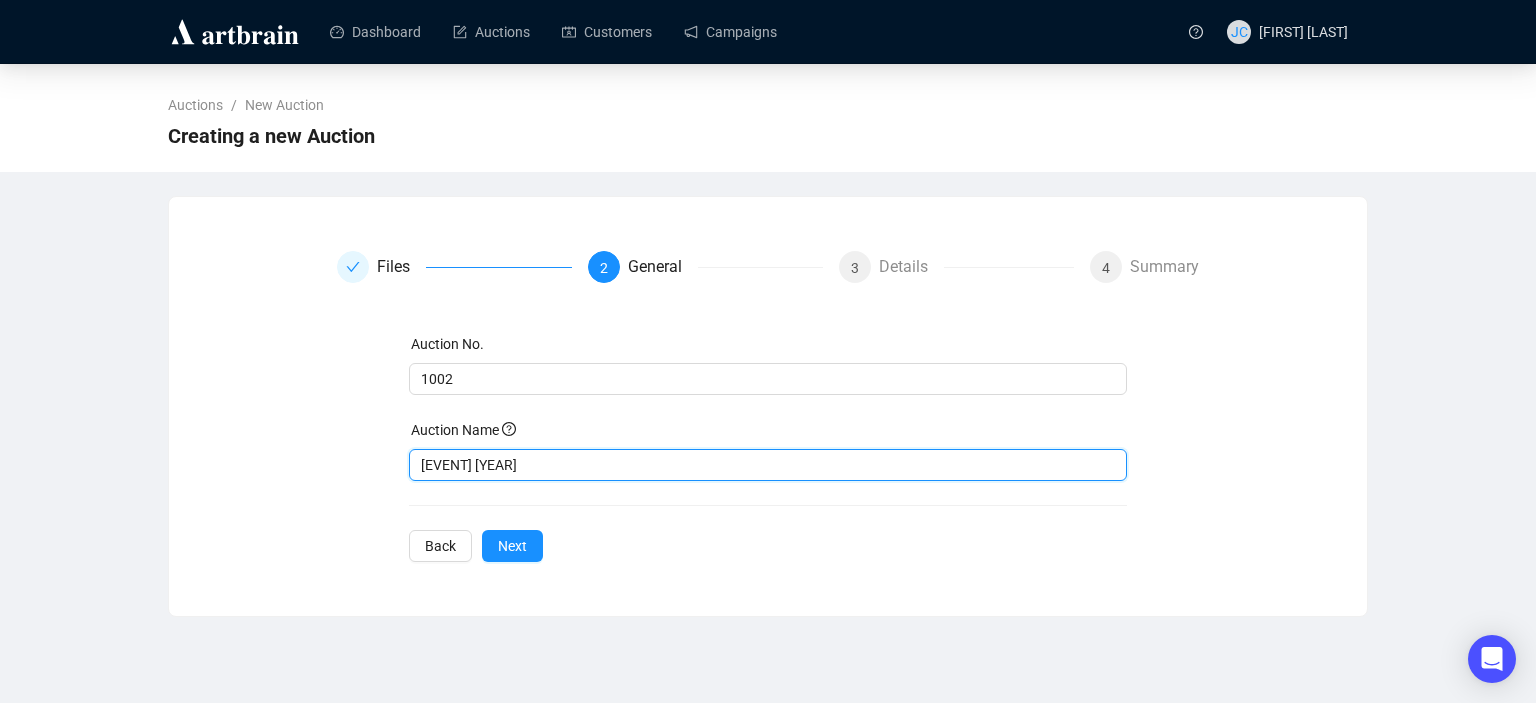 type on "Summer Classic 2025" 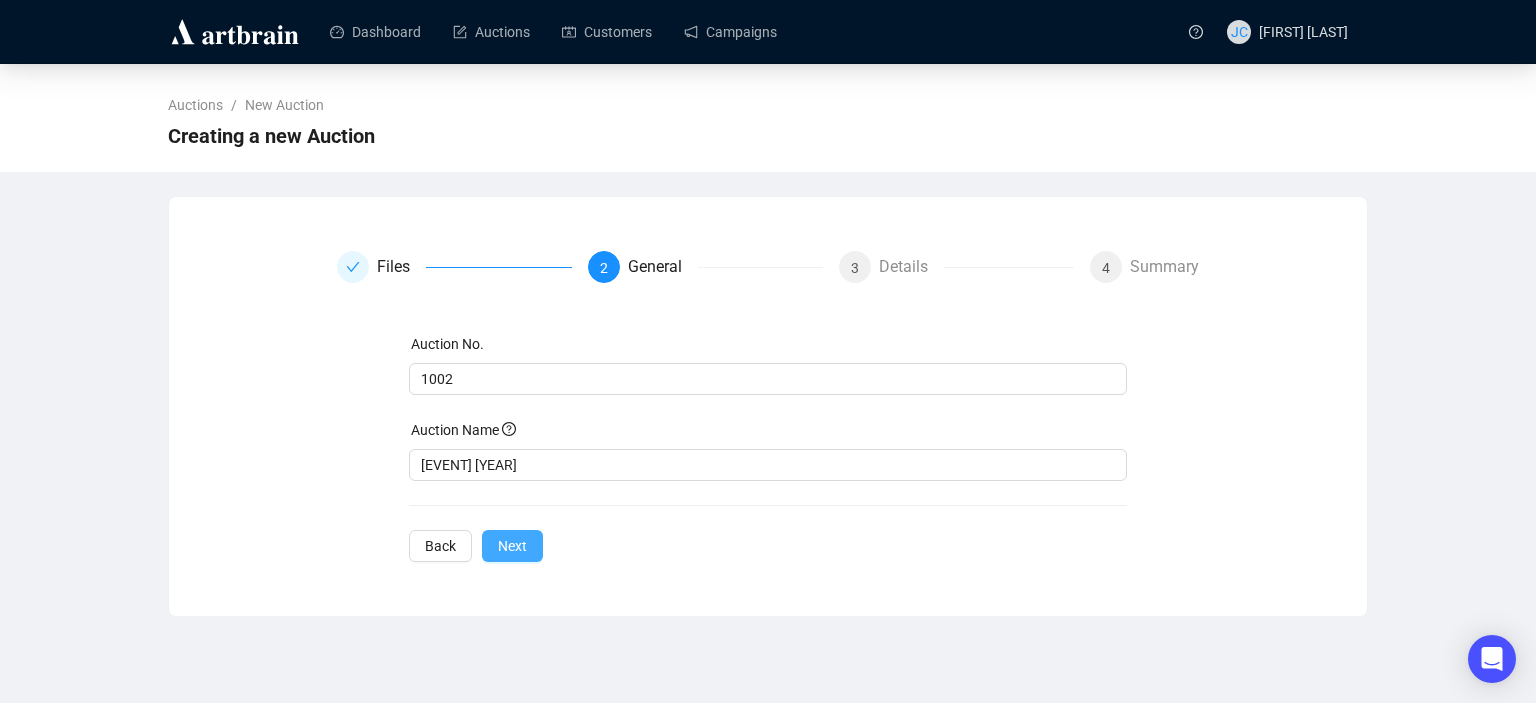 drag, startPoint x: 512, startPoint y: 563, endPoint x: 521, endPoint y: 548, distance: 17.492855 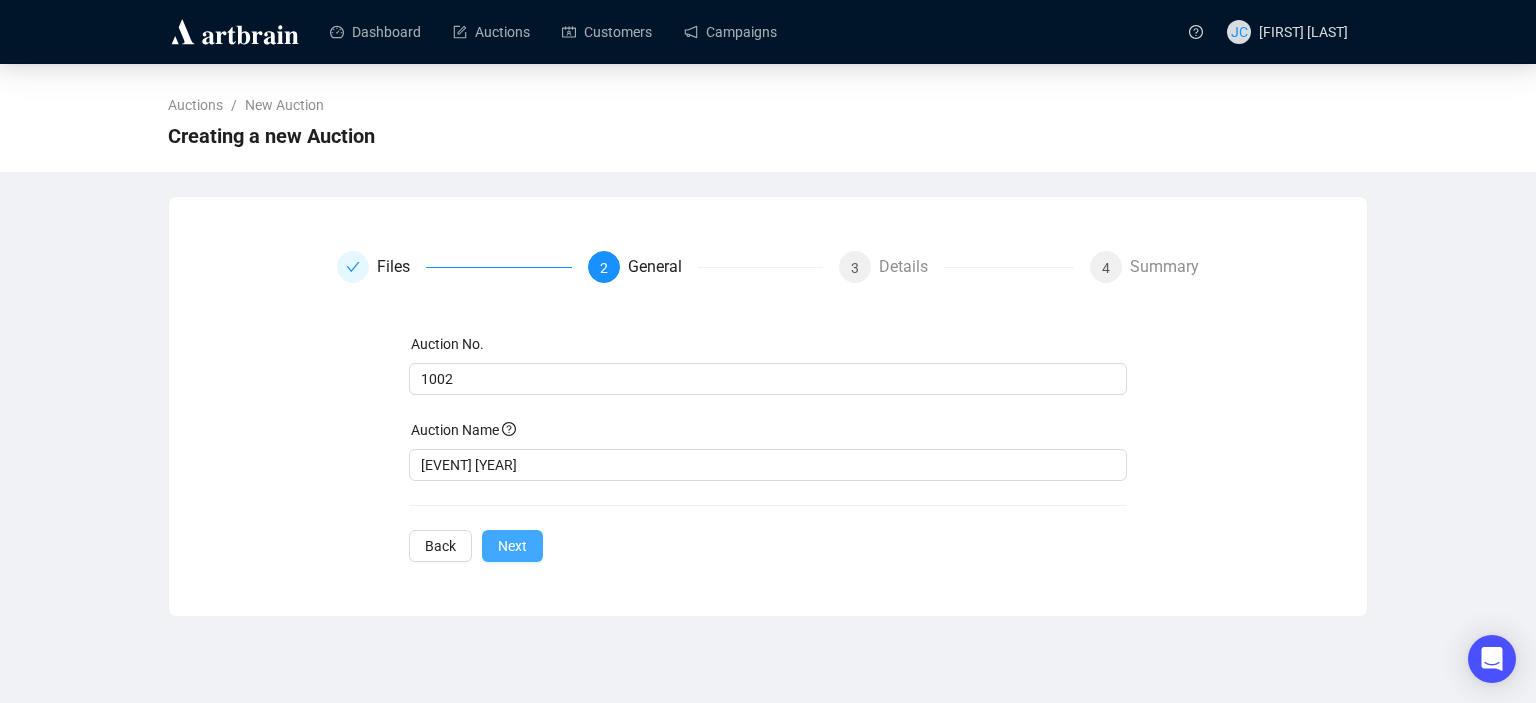 click on "Next" at bounding box center [512, 546] 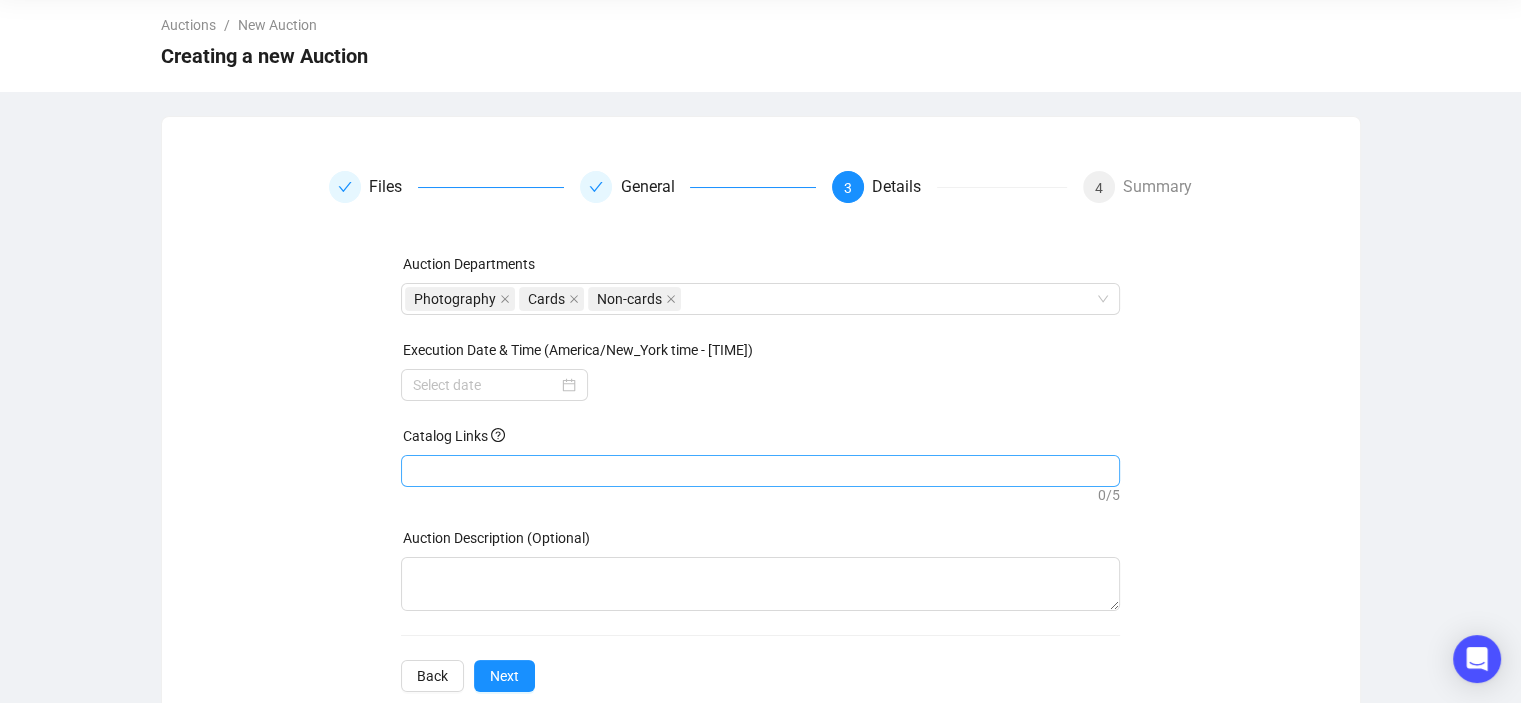 scroll, scrollTop: 100, scrollLeft: 0, axis: vertical 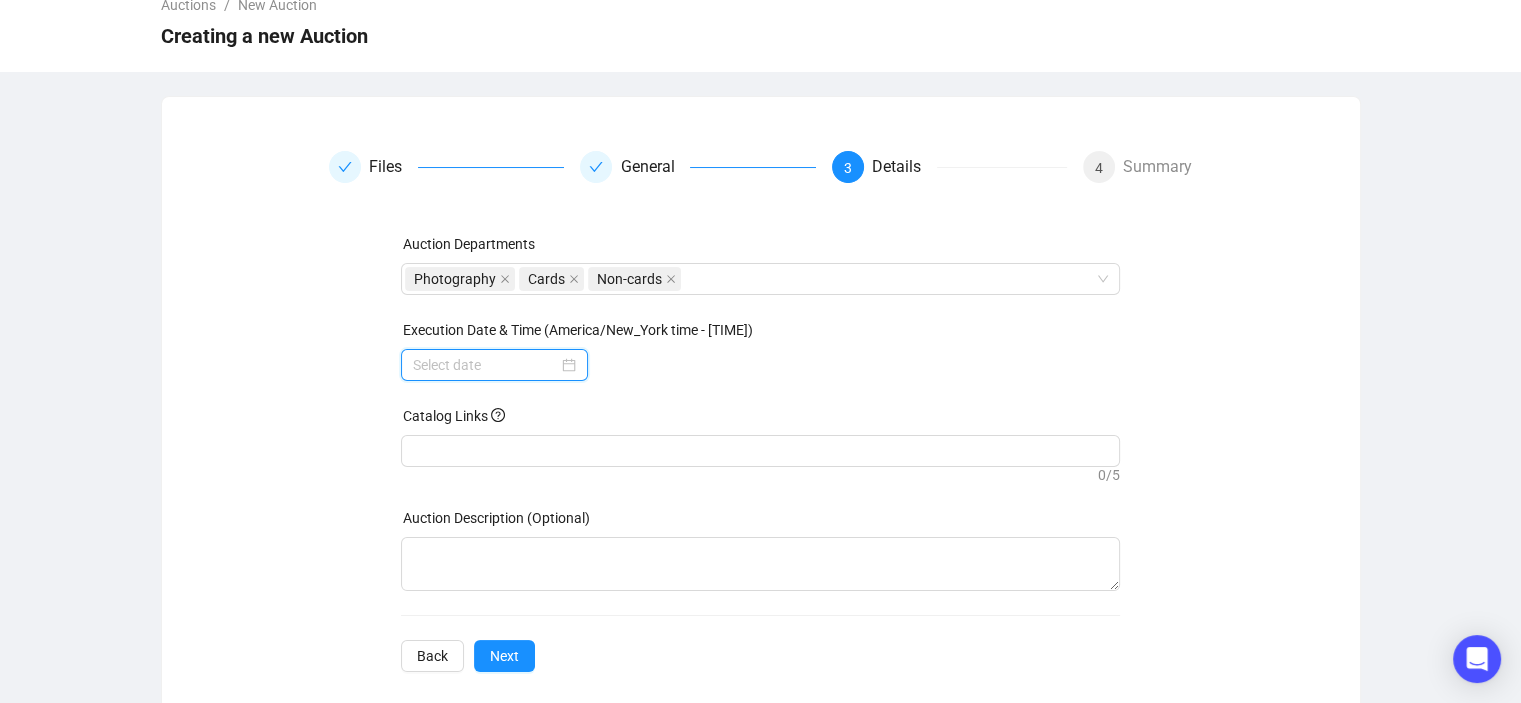 click at bounding box center (485, 365) 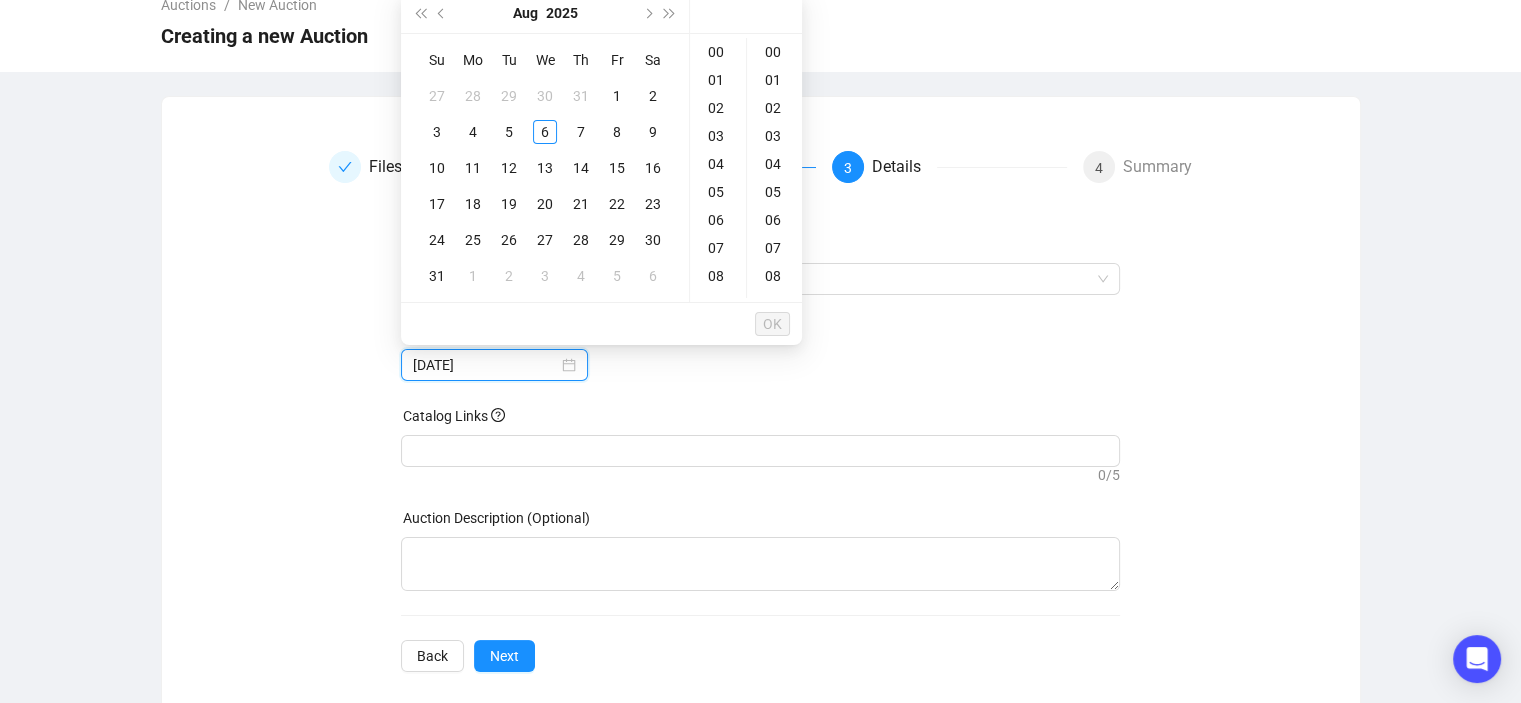 type on "2025-09-06 00:00" 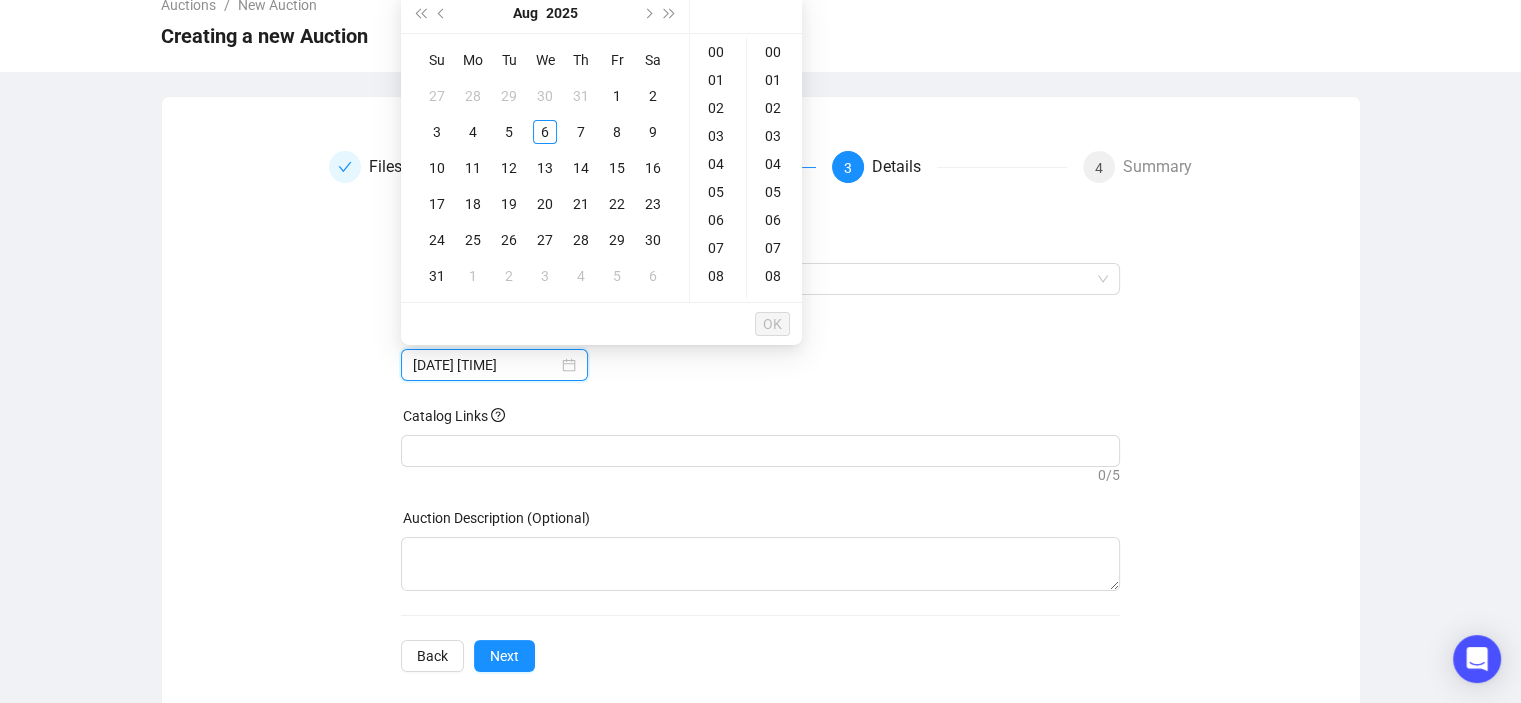 type on "2025-08-06 07:00" 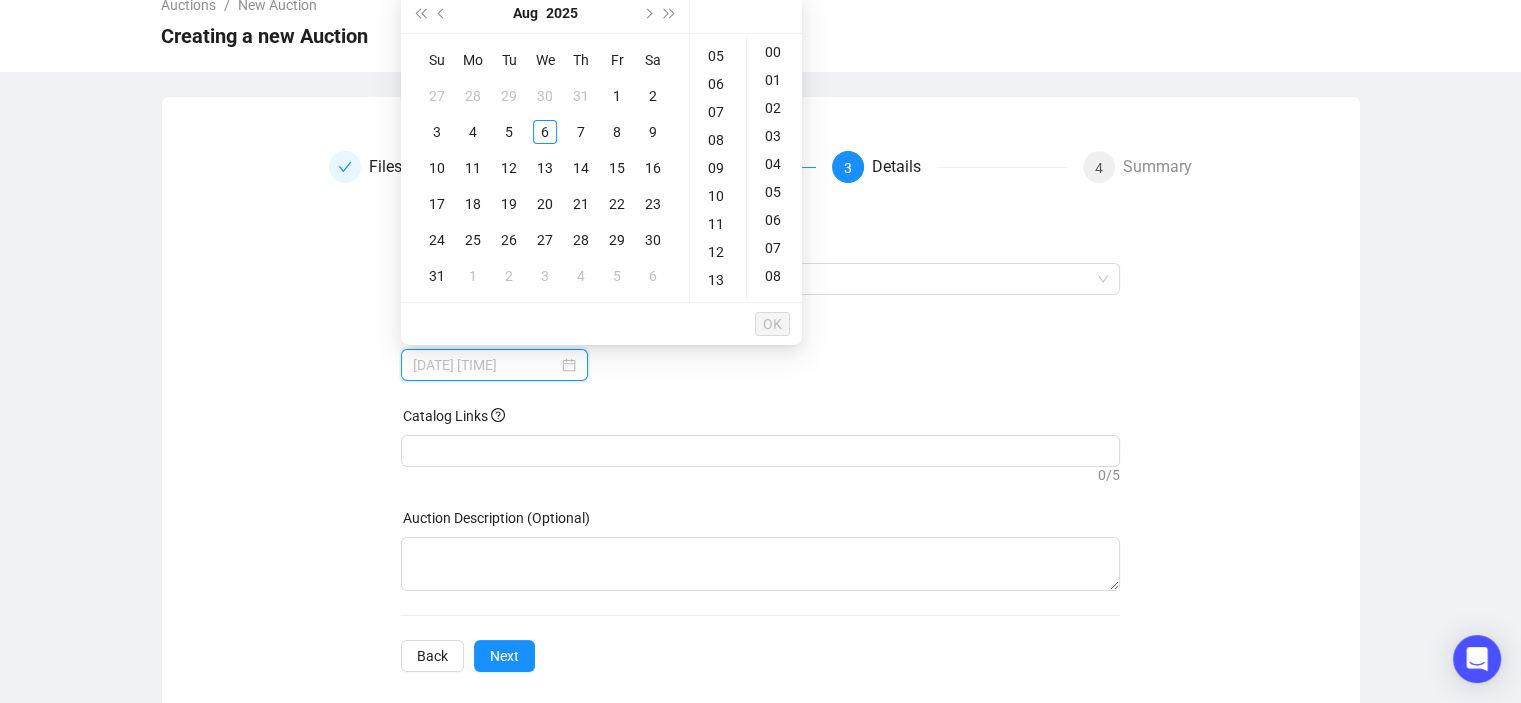 scroll, scrollTop: 44, scrollLeft: 0, axis: vertical 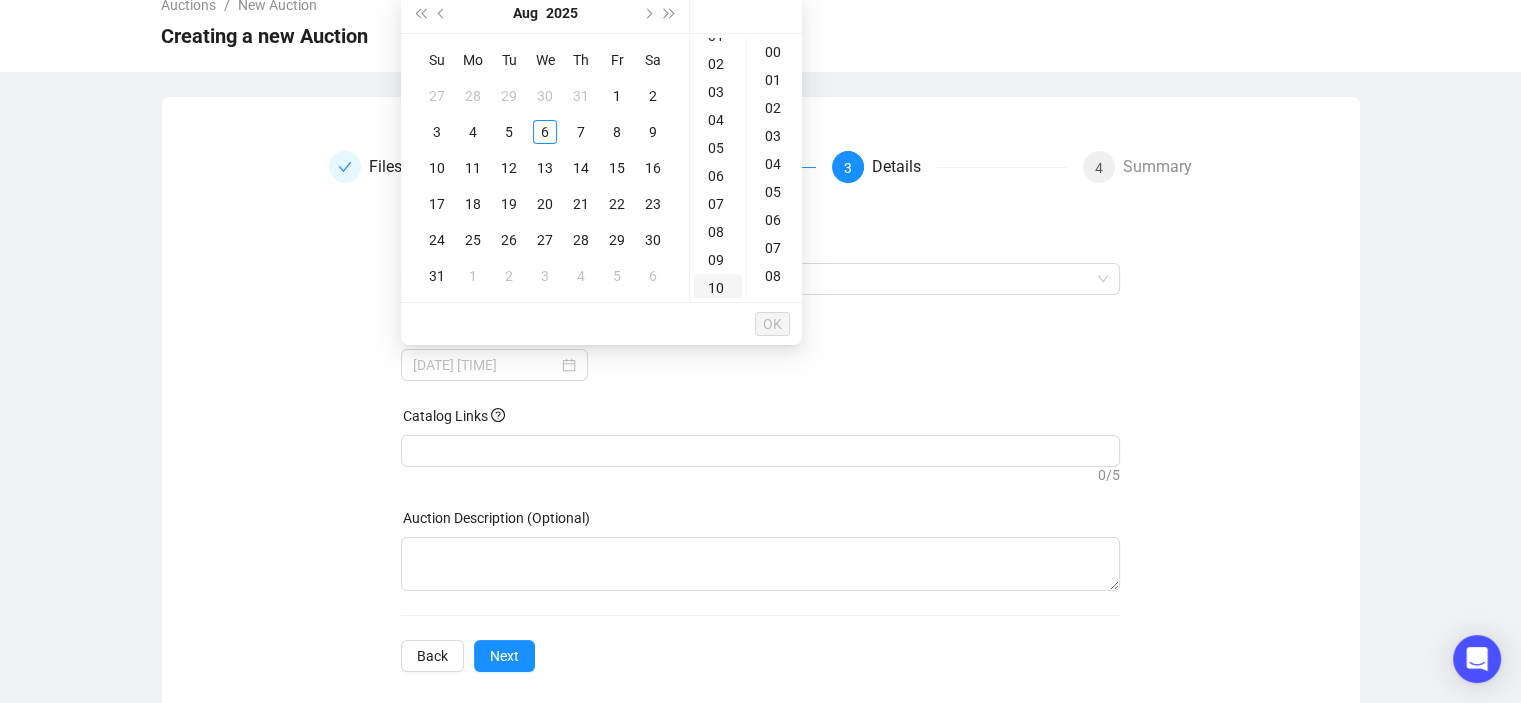 click on "10" at bounding box center (718, 288) 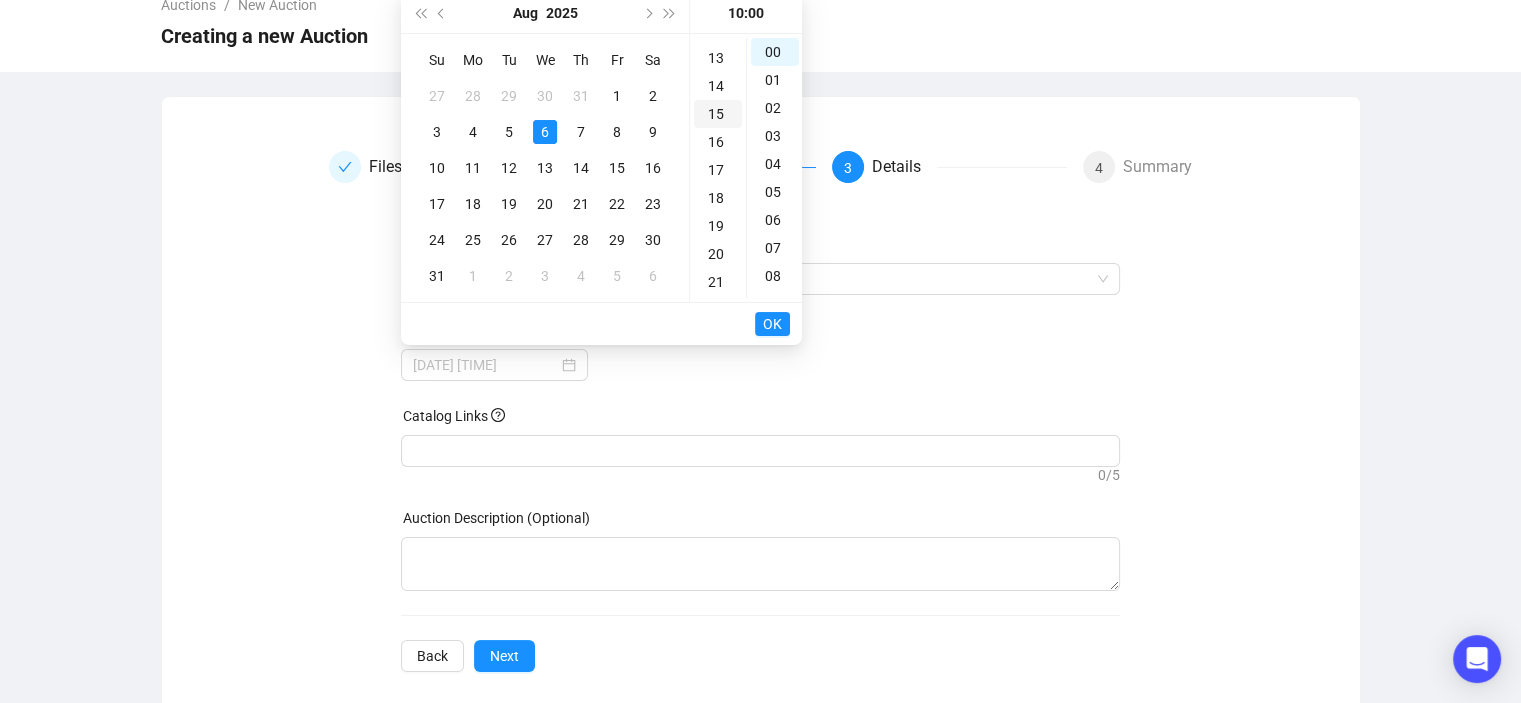 scroll, scrollTop: 380, scrollLeft: 0, axis: vertical 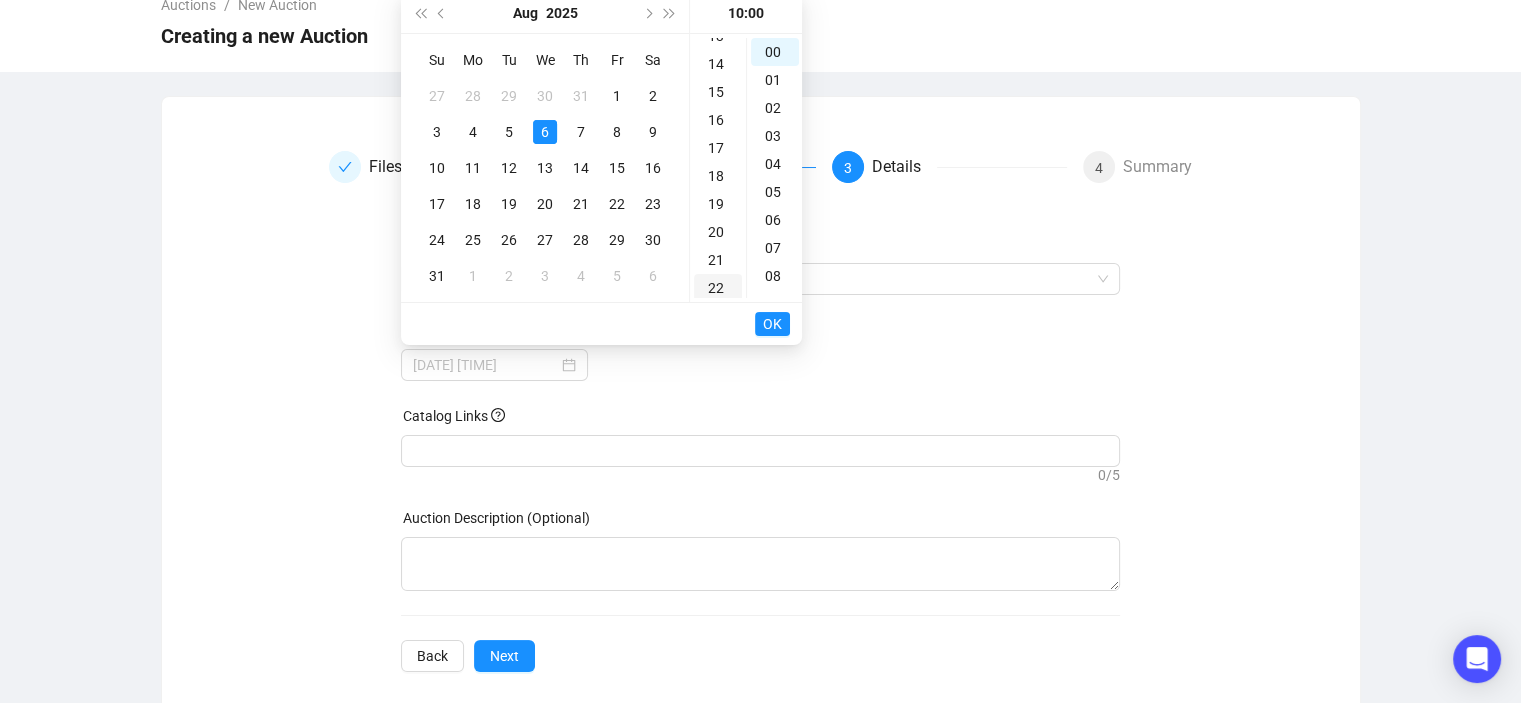 click on "22" at bounding box center [718, 288] 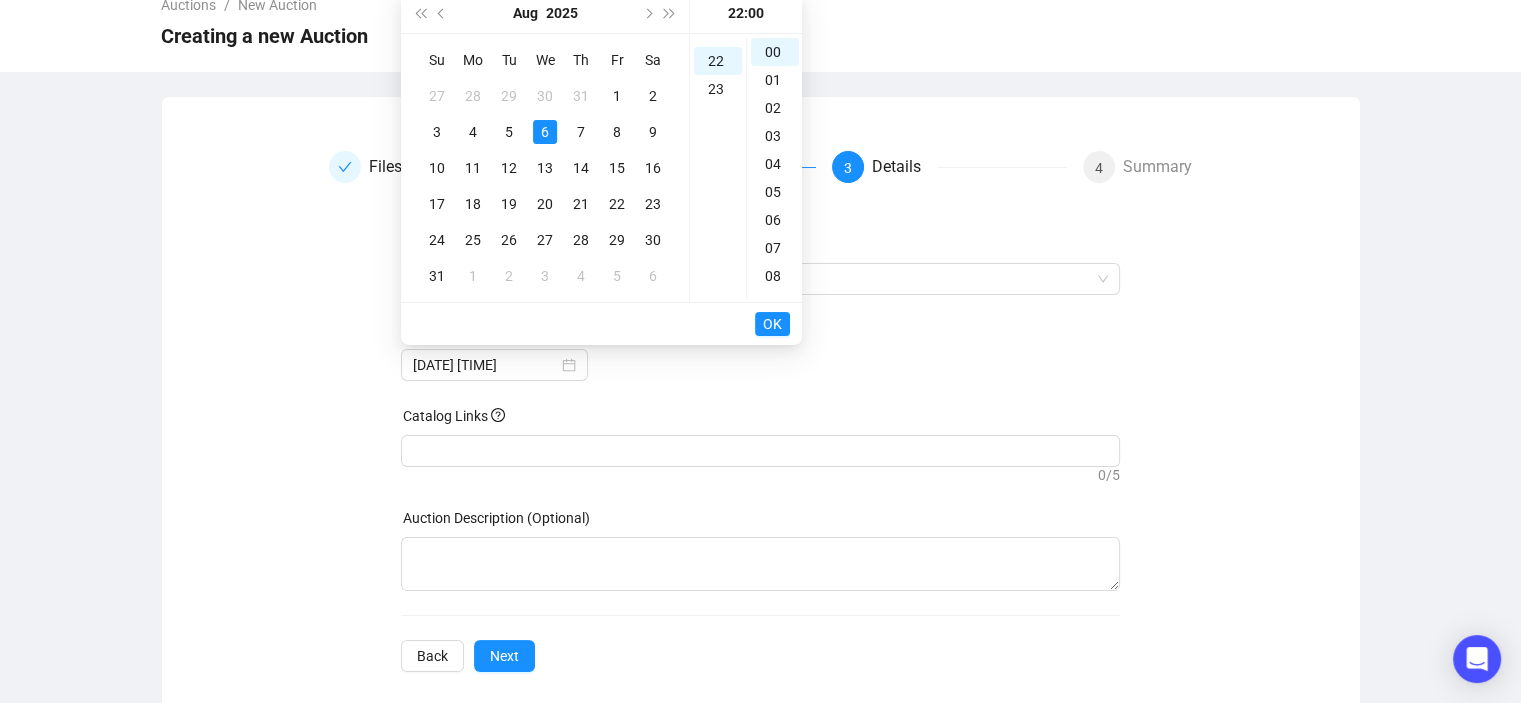 scroll, scrollTop: 616, scrollLeft: 0, axis: vertical 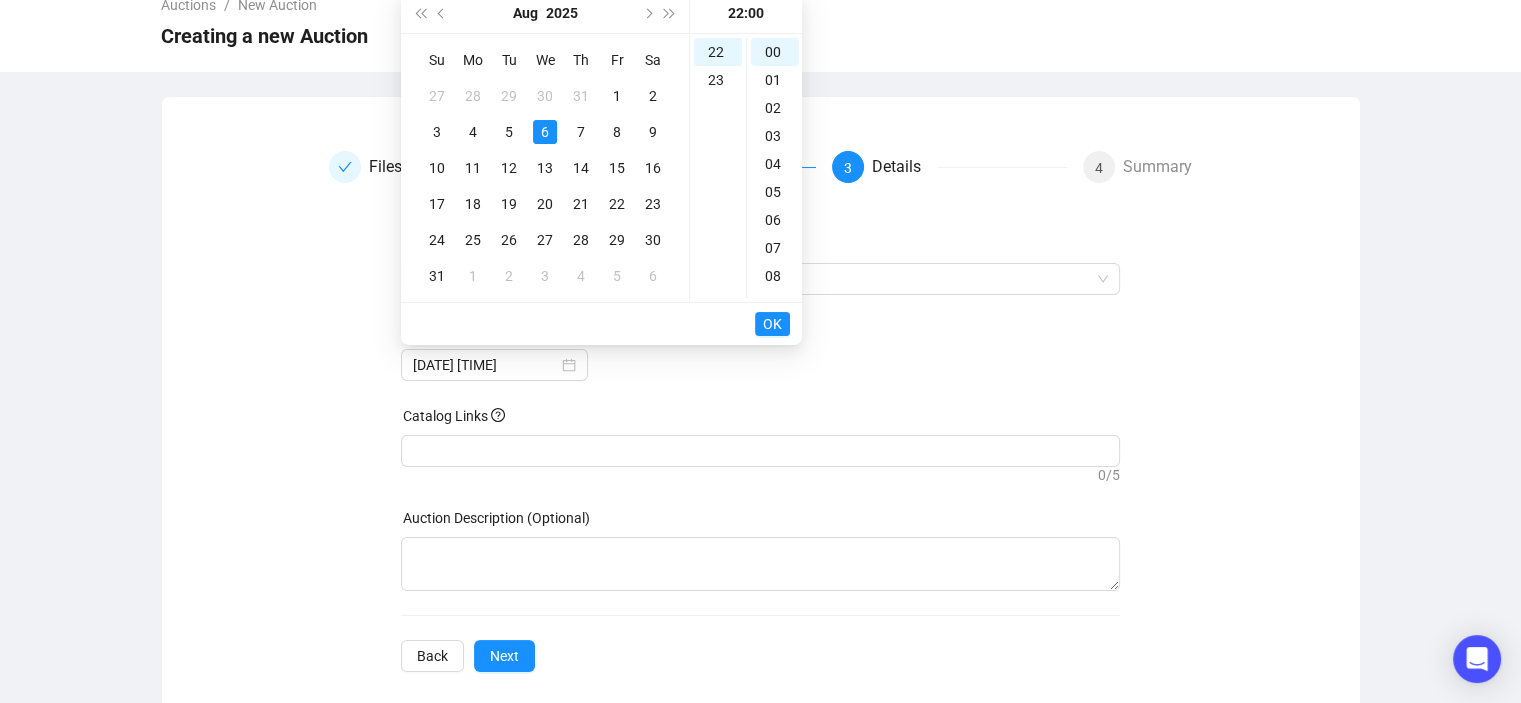 drag, startPoint x: 780, startPoint y: 322, endPoint x: 584, endPoint y: 304, distance: 196.8248 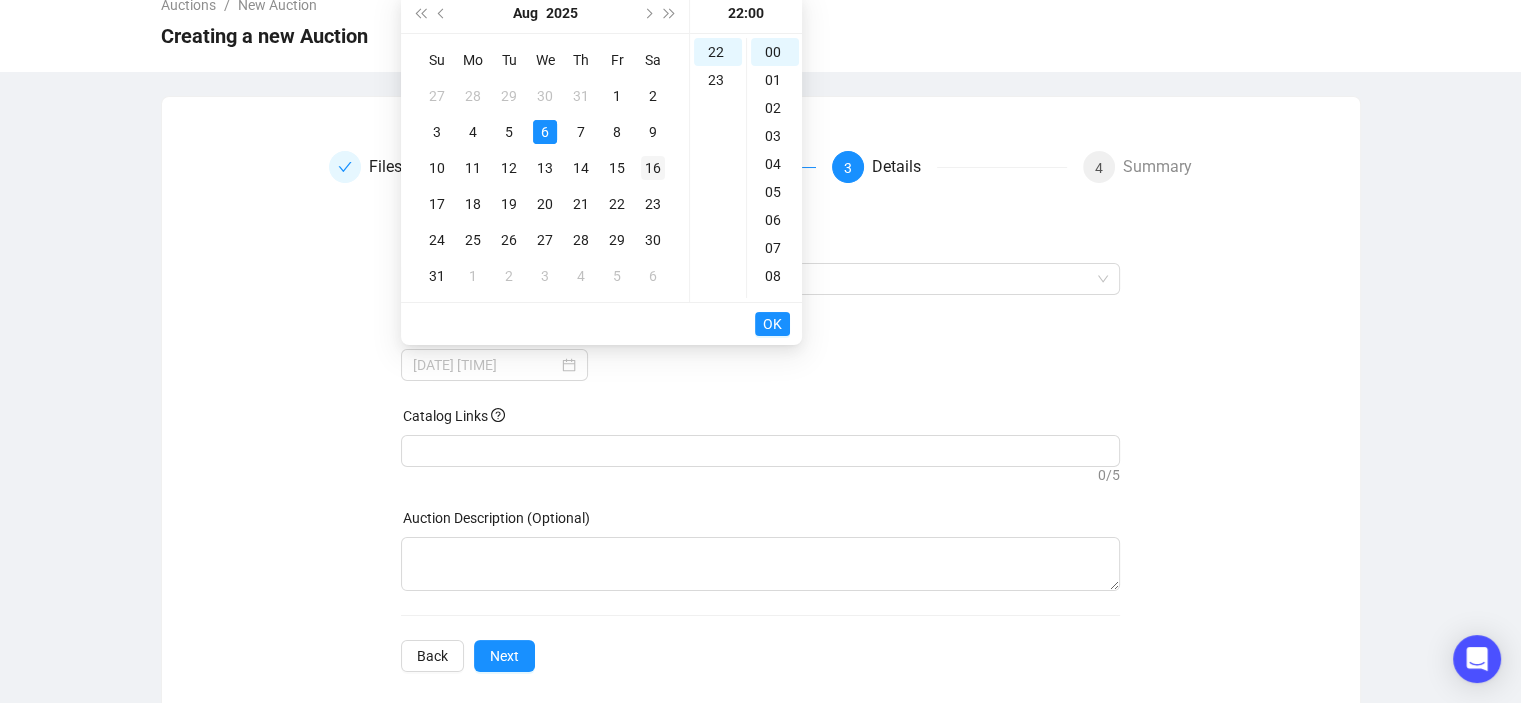 click on "16" at bounding box center [653, 168] 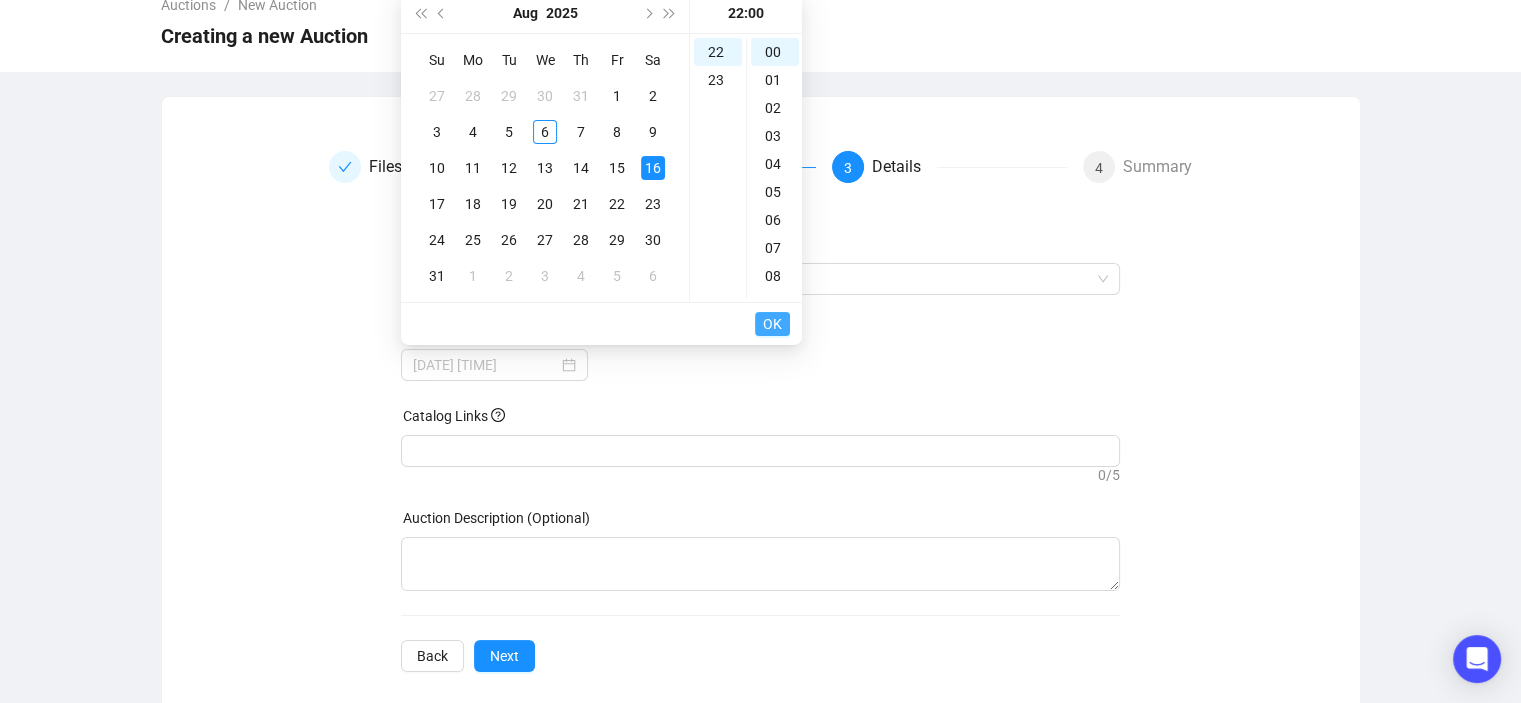 type on "2025-08-16 22:00" 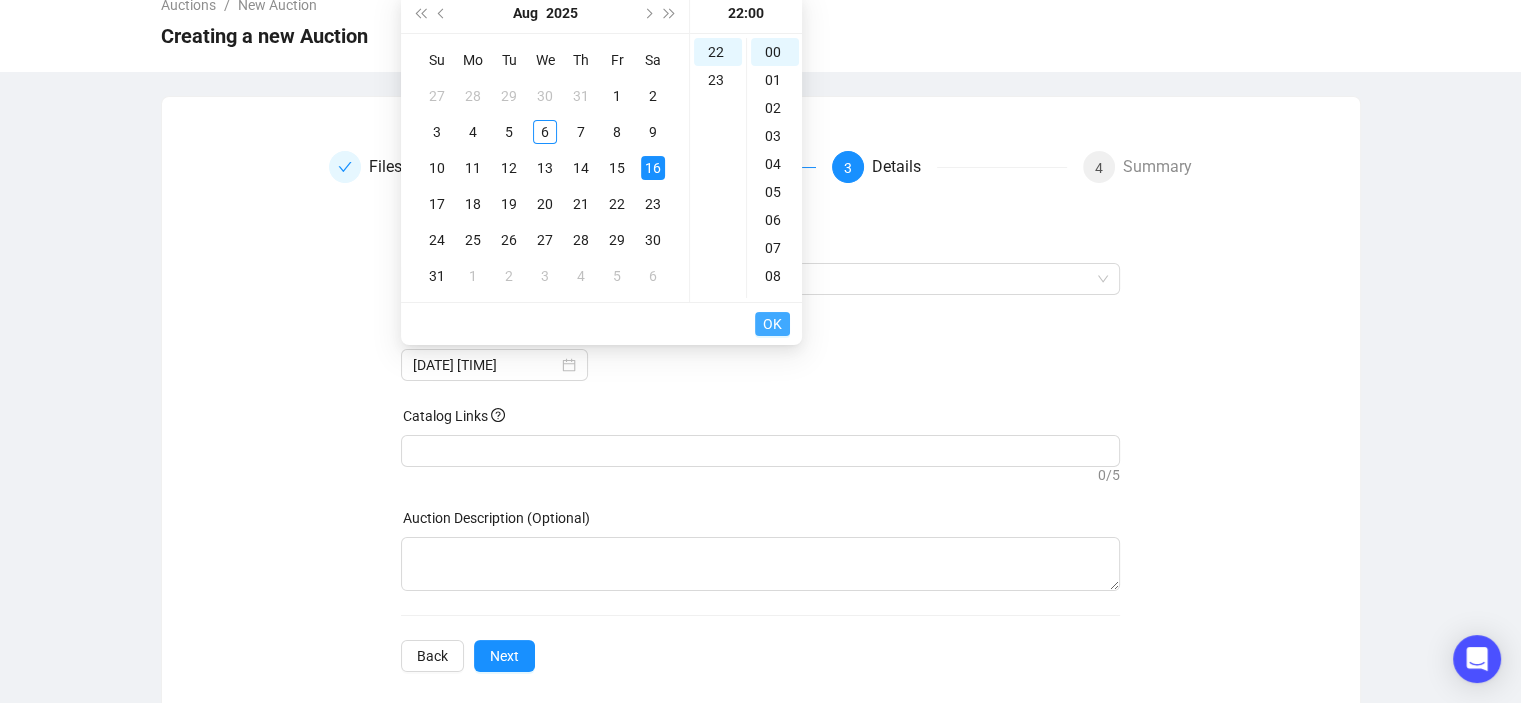 click on "OK" at bounding box center [772, 324] 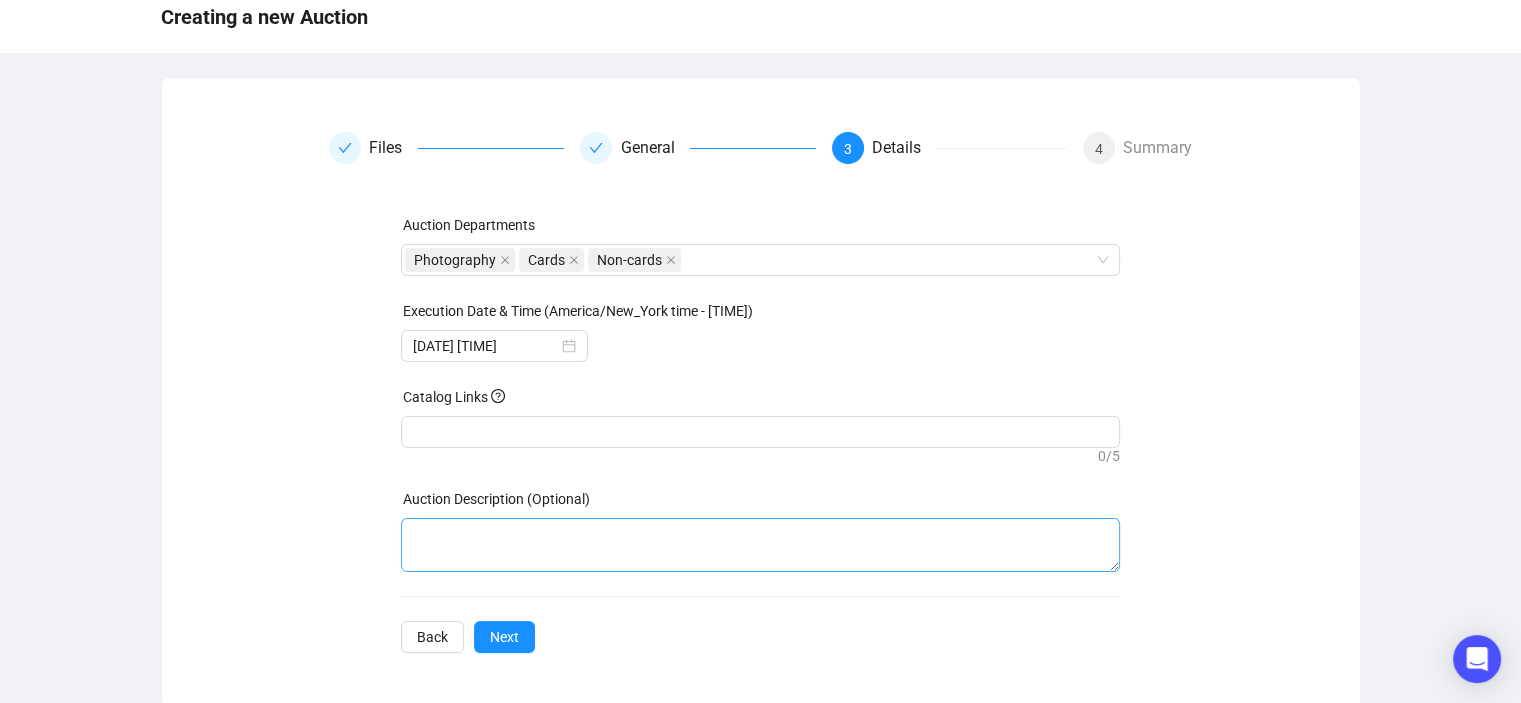 scroll, scrollTop: 124, scrollLeft: 0, axis: vertical 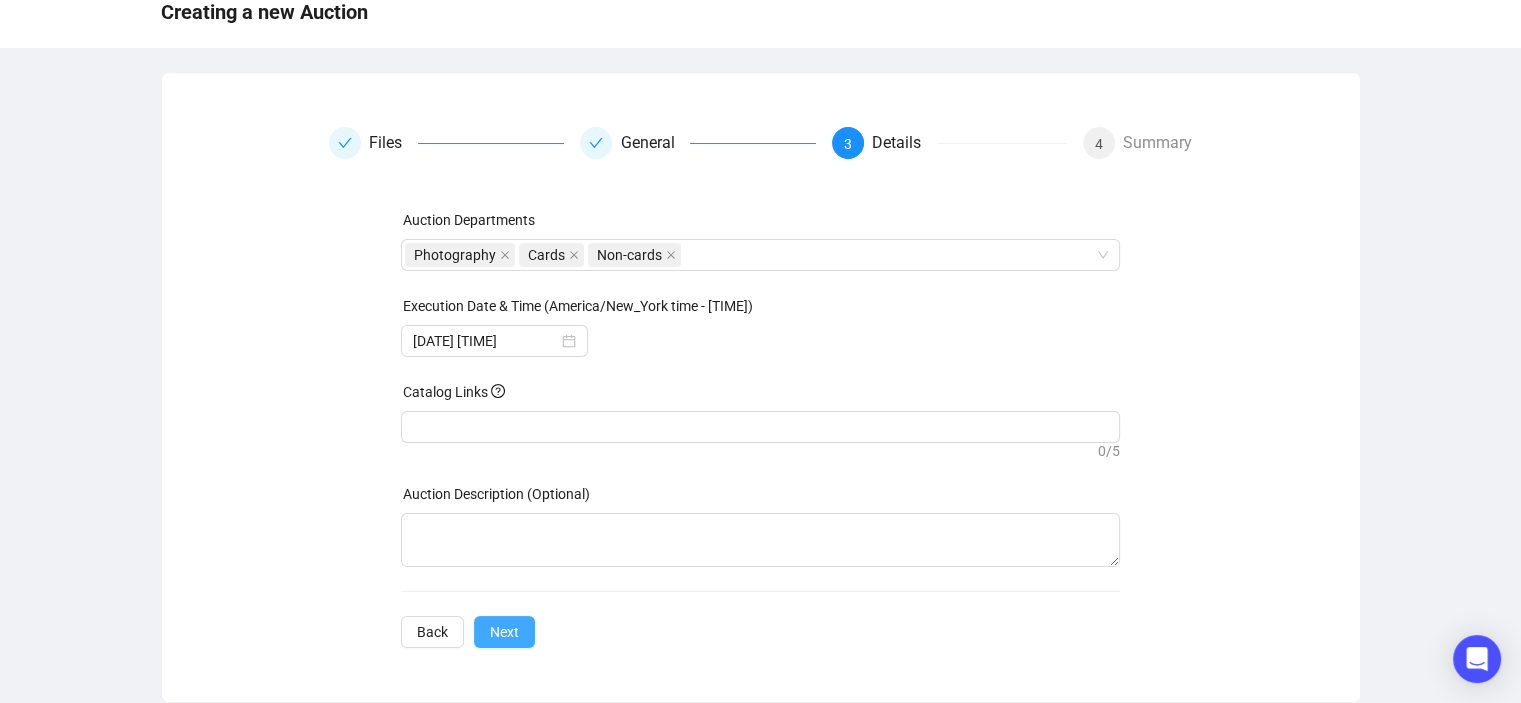 click on "Next" at bounding box center (504, 632) 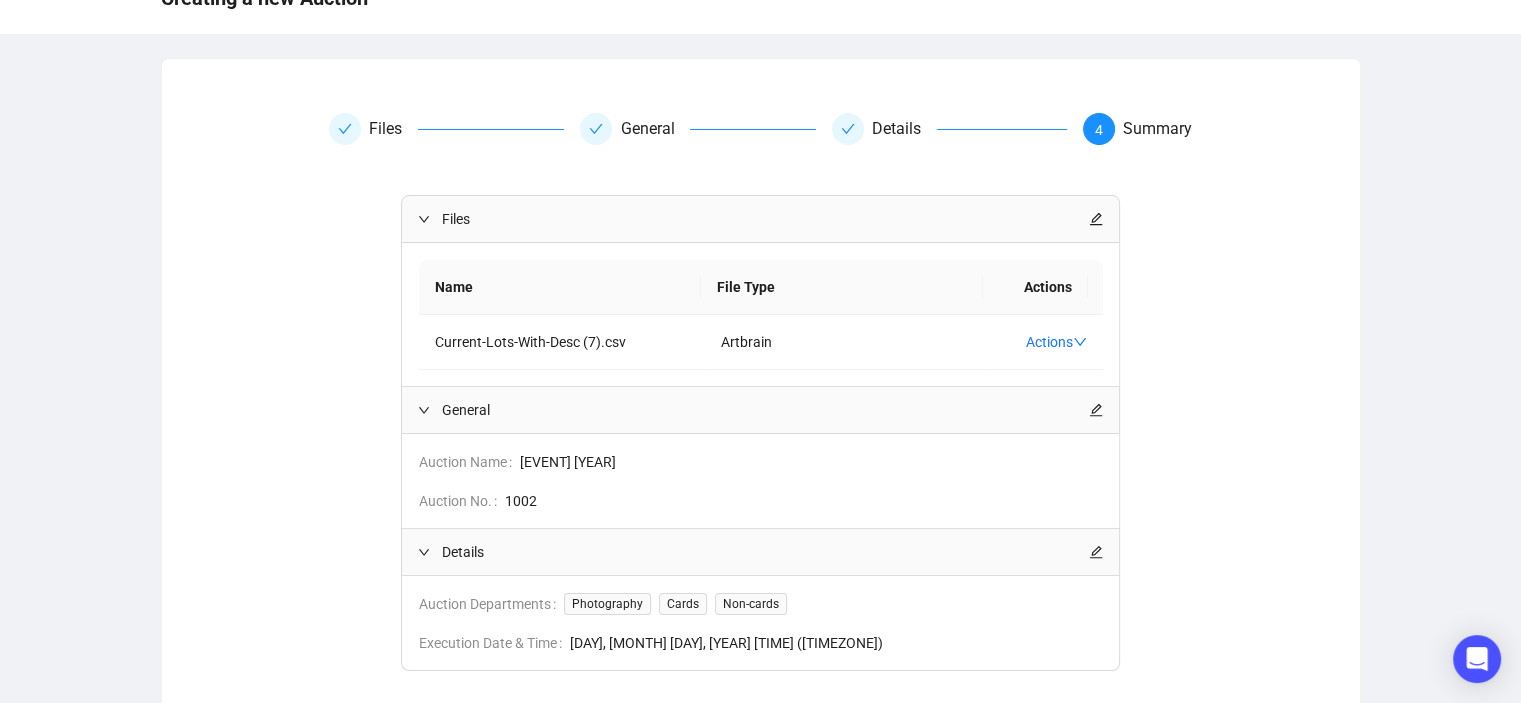 scroll, scrollTop: 265, scrollLeft: 0, axis: vertical 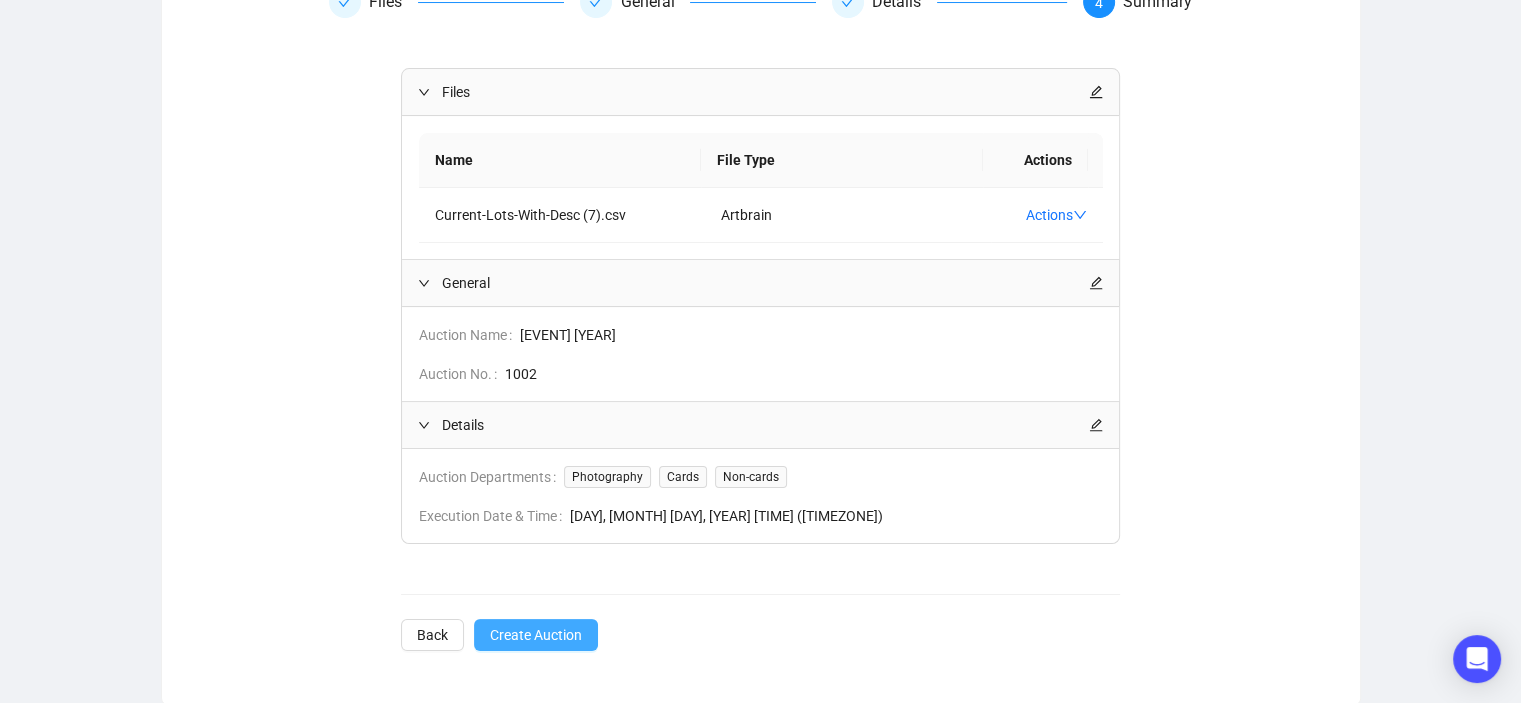click on "Create Auction" at bounding box center (536, 635) 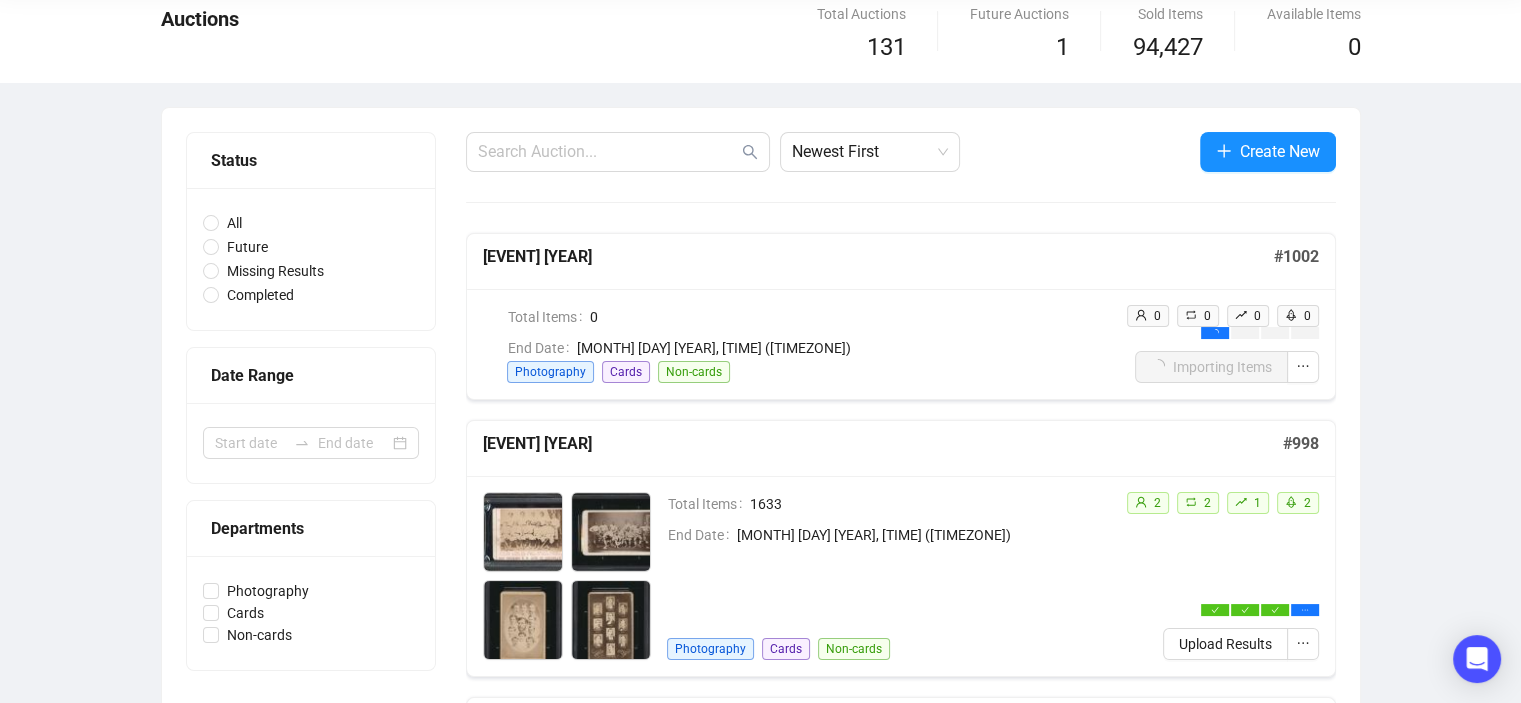 scroll, scrollTop: 265, scrollLeft: 0, axis: vertical 